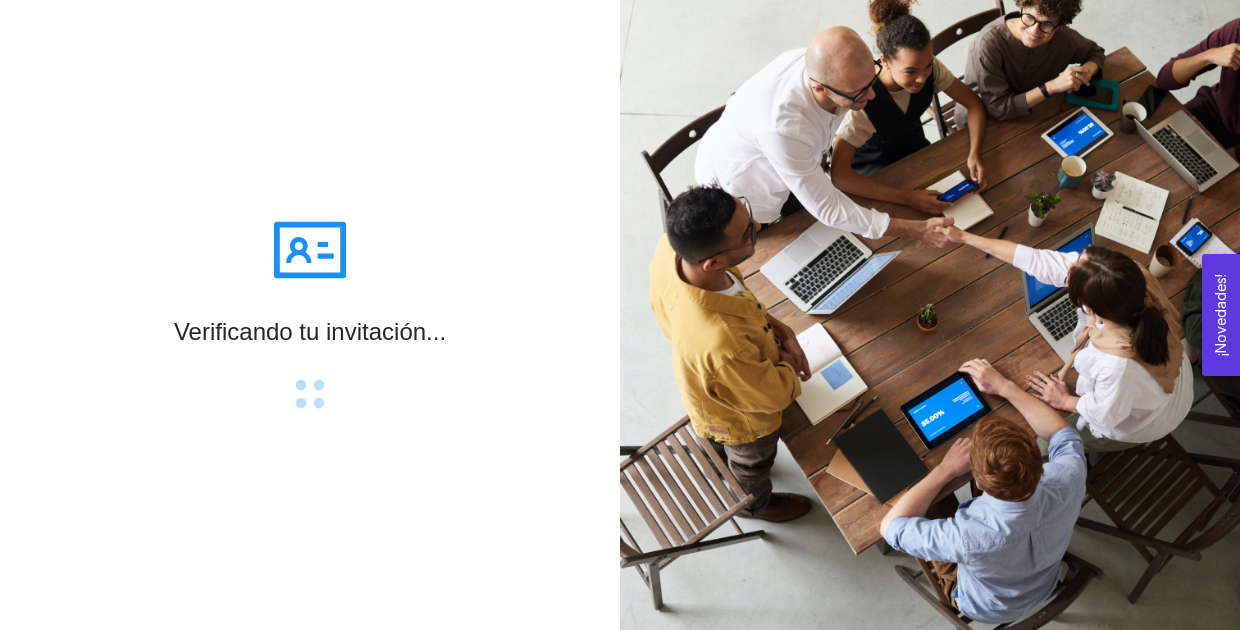 scroll, scrollTop: 0, scrollLeft: 0, axis: both 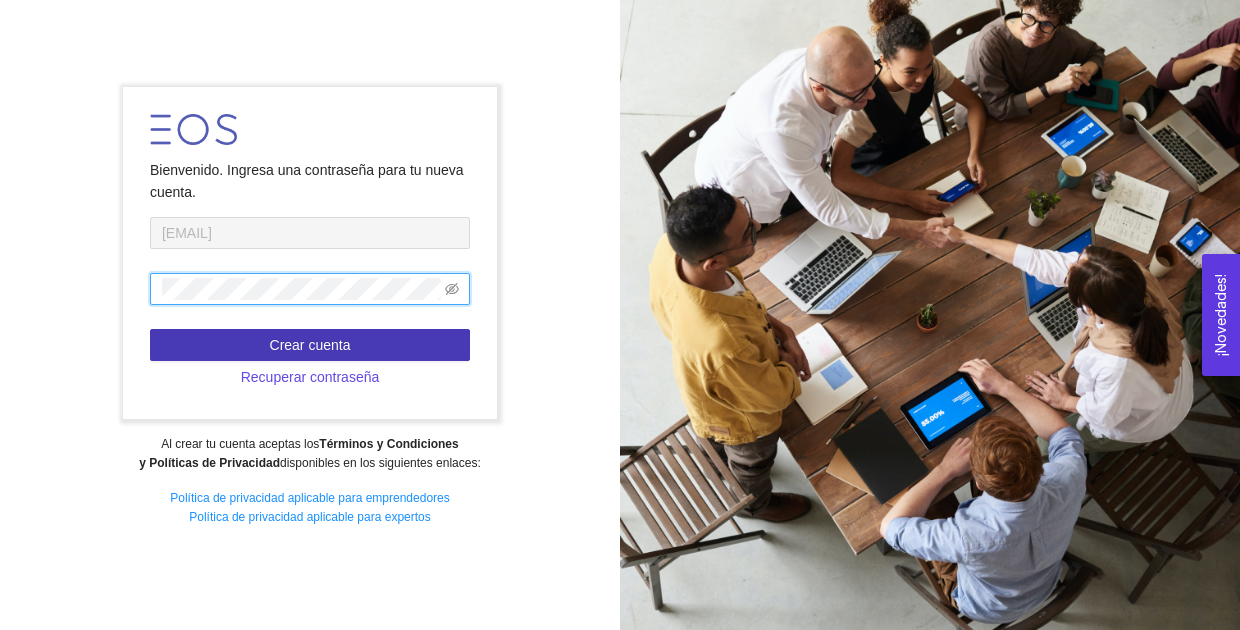 click on "Crear cuenta" at bounding box center [310, 345] 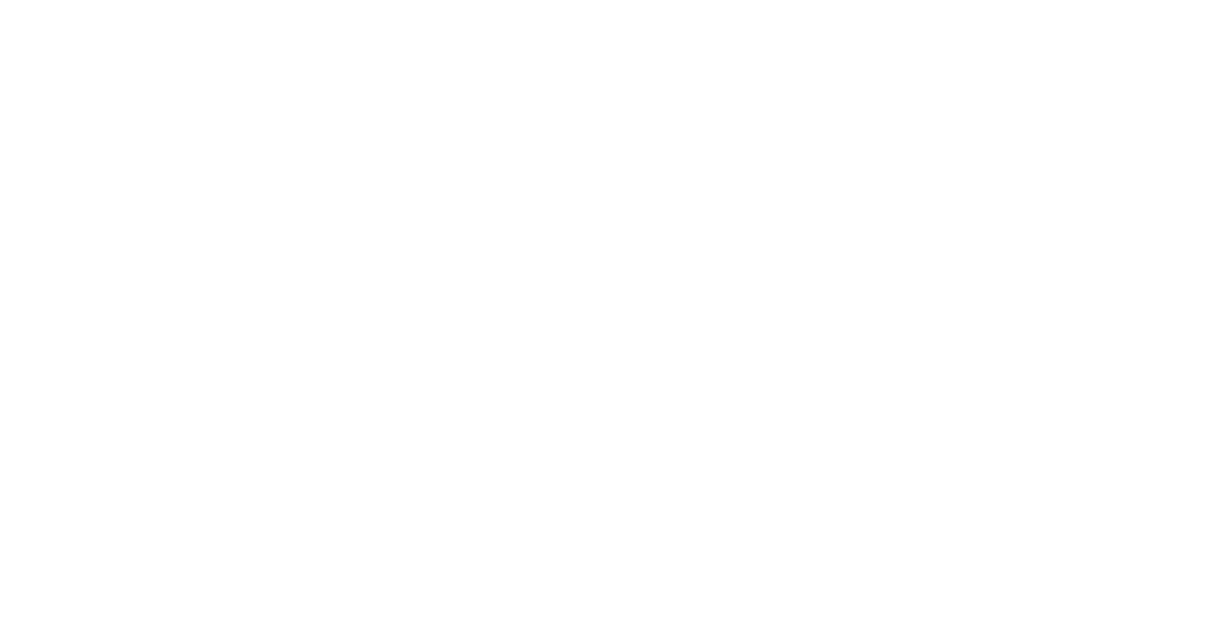 scroll, scrollTop: 0, scrollLeft: 0, axis: both 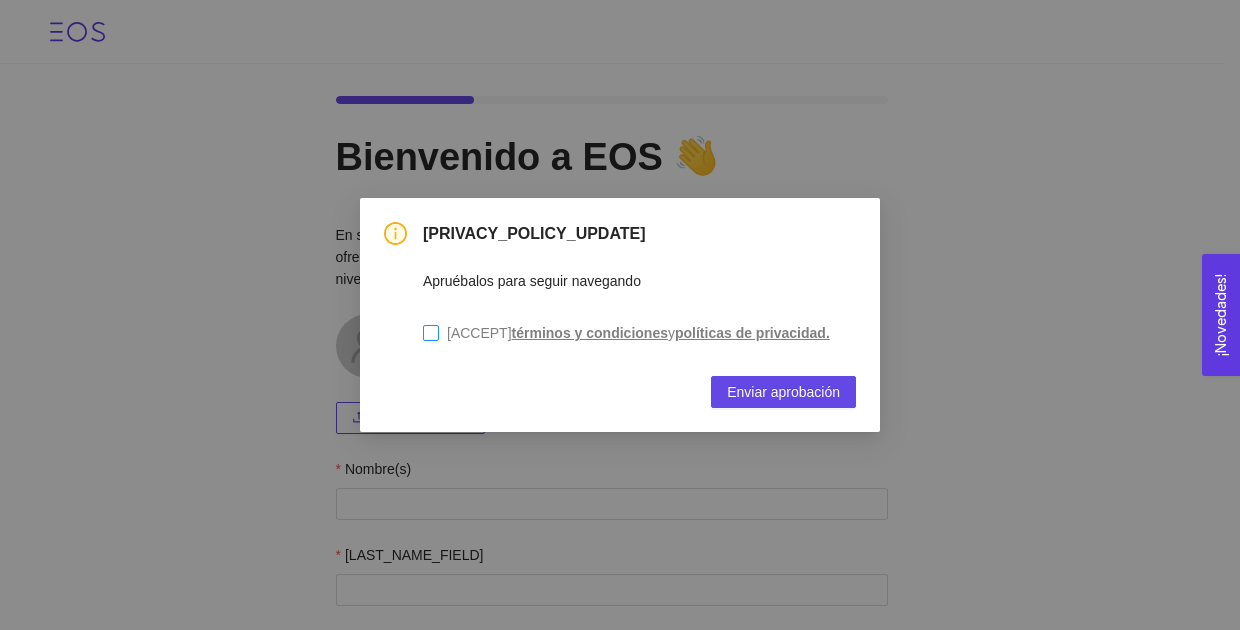 click on "[ACCEPTANCE_STATEMENT]" at bounding box center (630, 333) 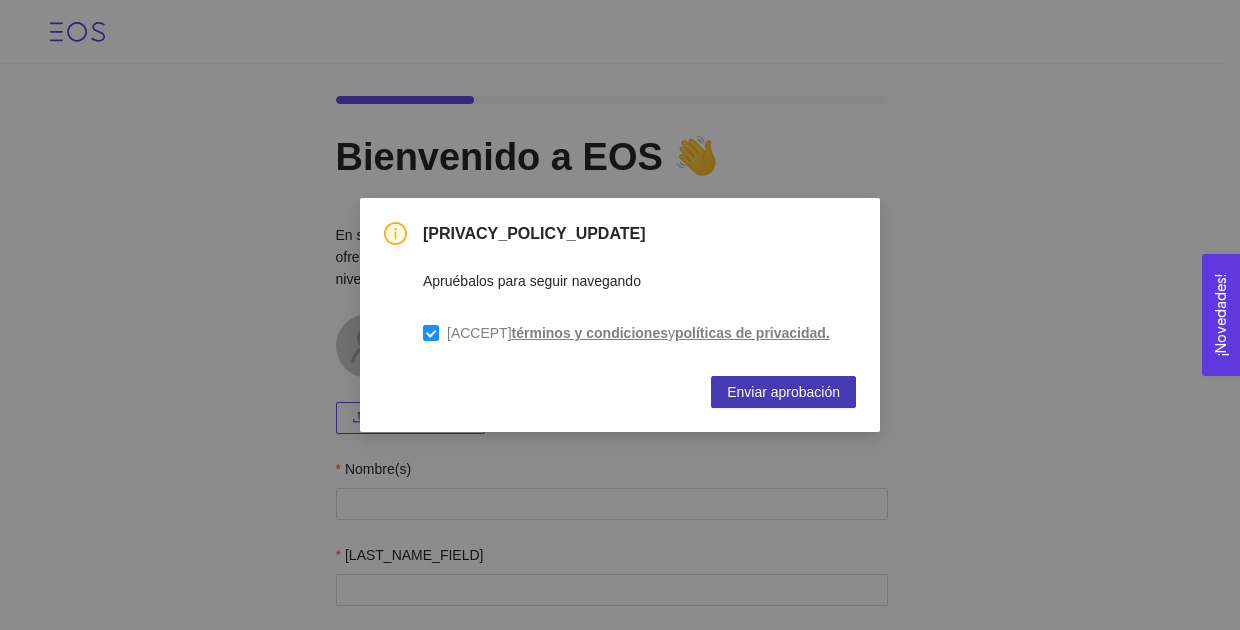 click on "Enviar aprobación" at bounding box center (783, 392) 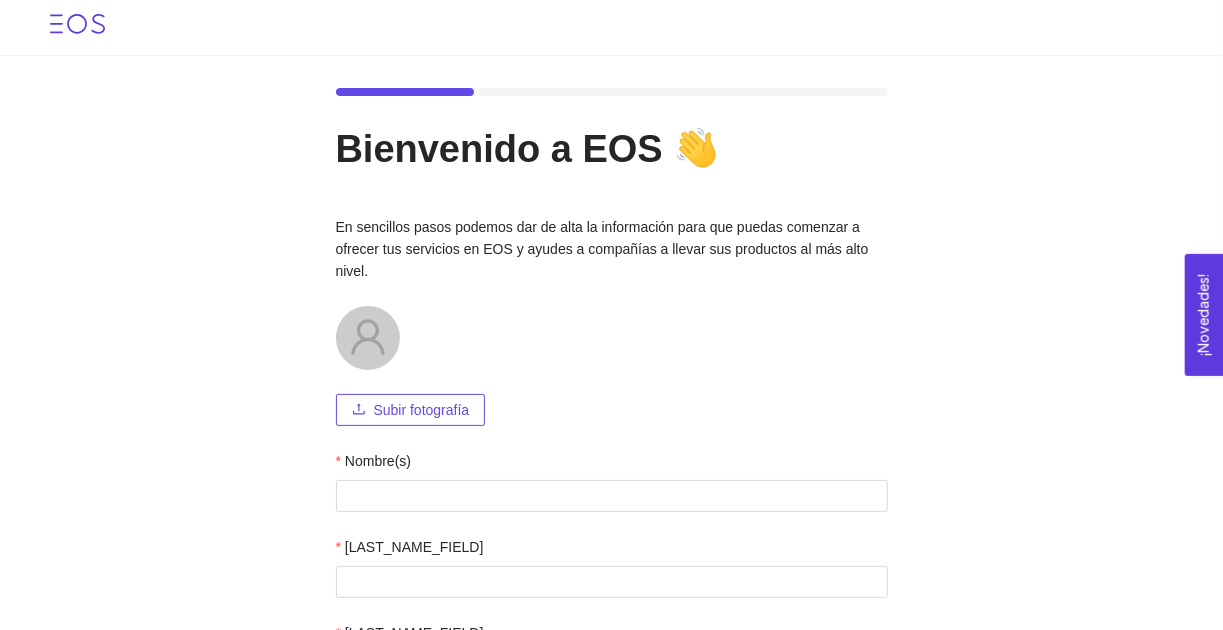 scroll, scrollTop: 4, scrollLeft: 0, axis: vertical 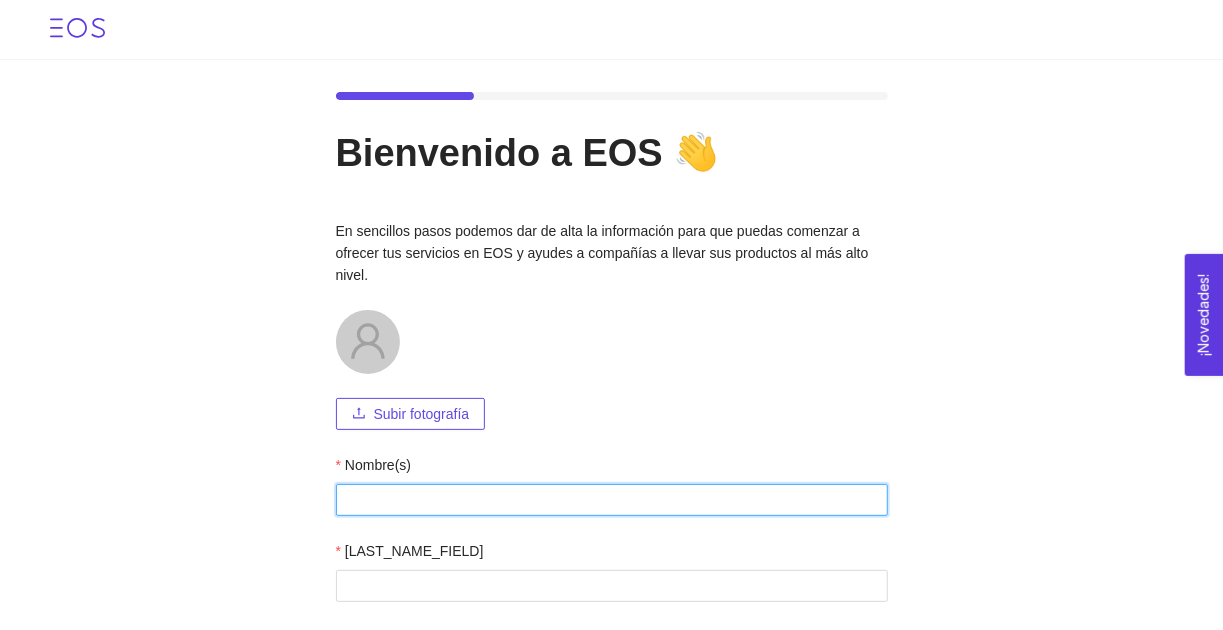 click on "Nombre(s)" at bounding box center (612, 500) 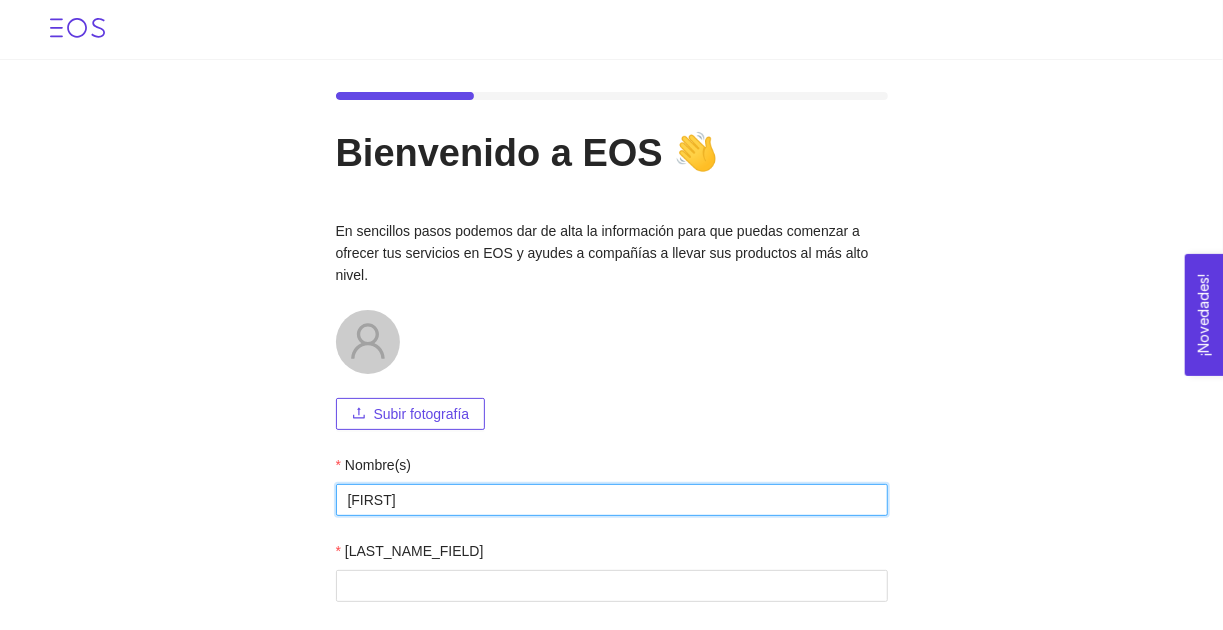 type on "[FIRST]" 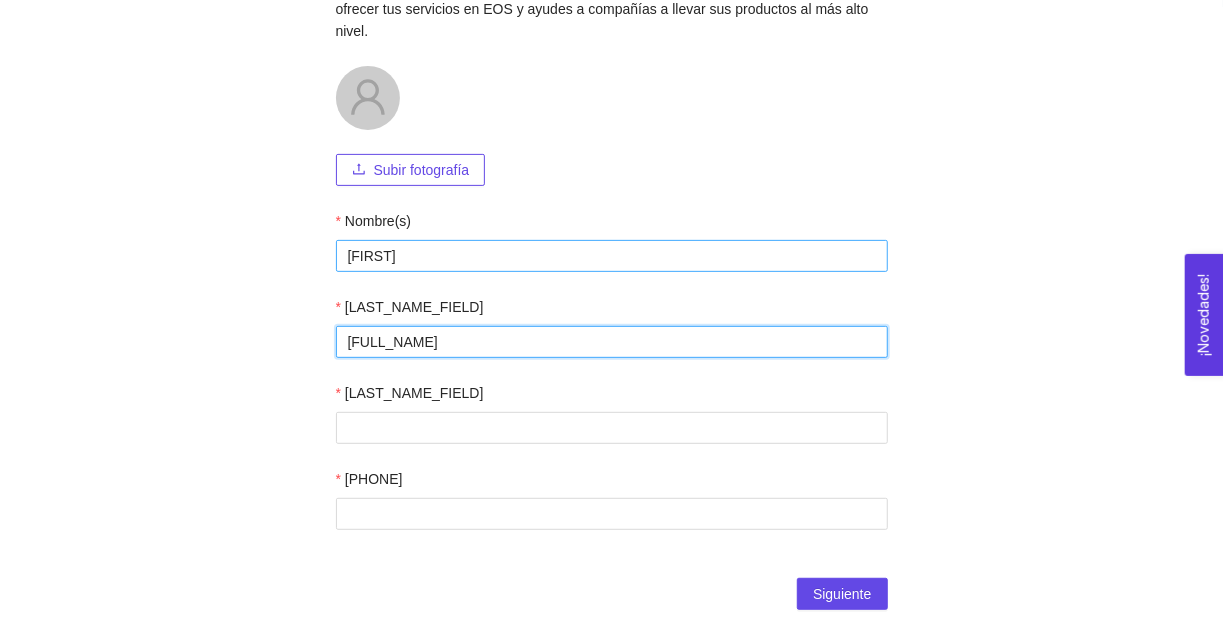 scroll, scrollTop: 244, scrollLeft: 0, axis: vertical 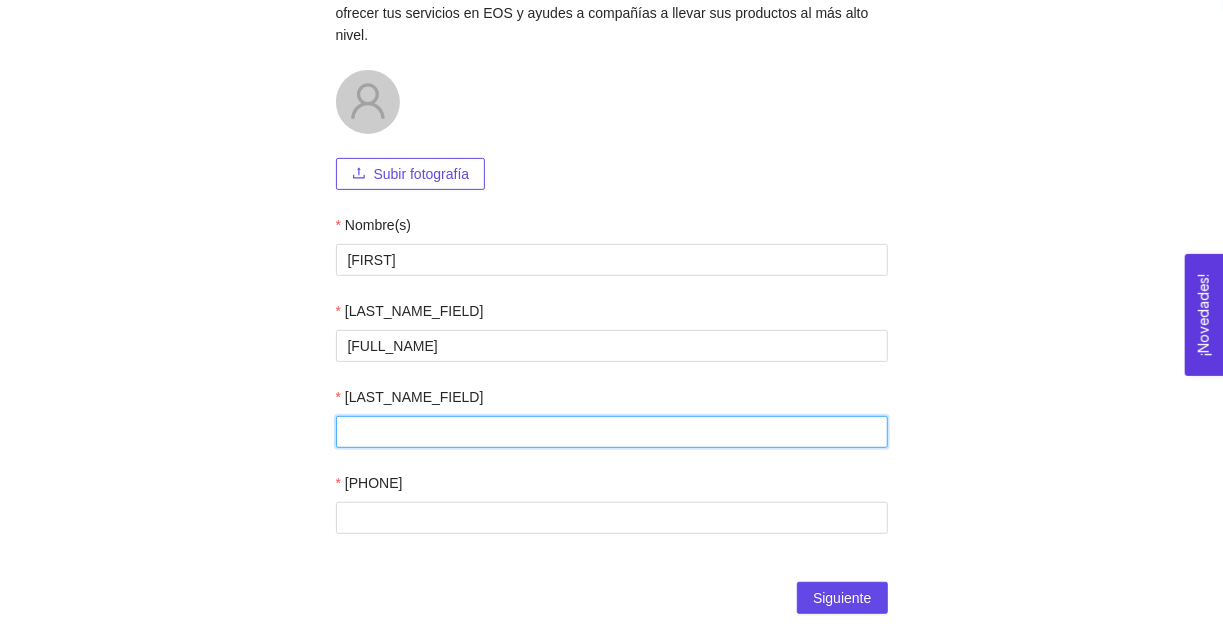 click on "[LAST_NAME_FIELD]" at bounding box center (612, 432) 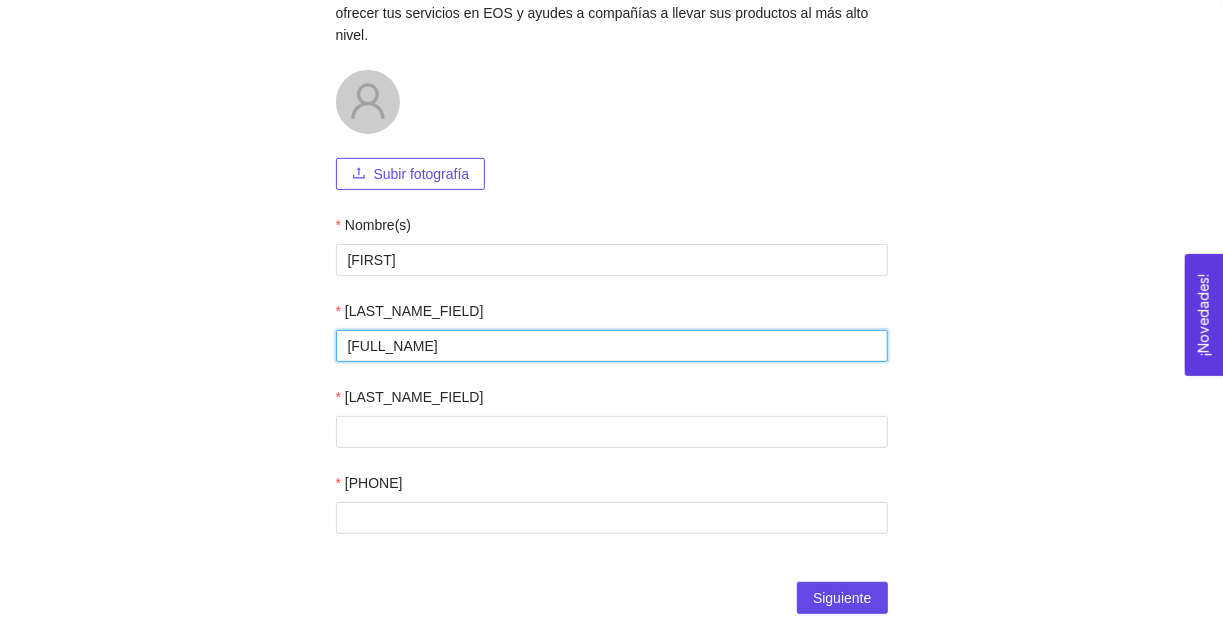click on "[FULL_NAME]" at bounding box center [612, 346] 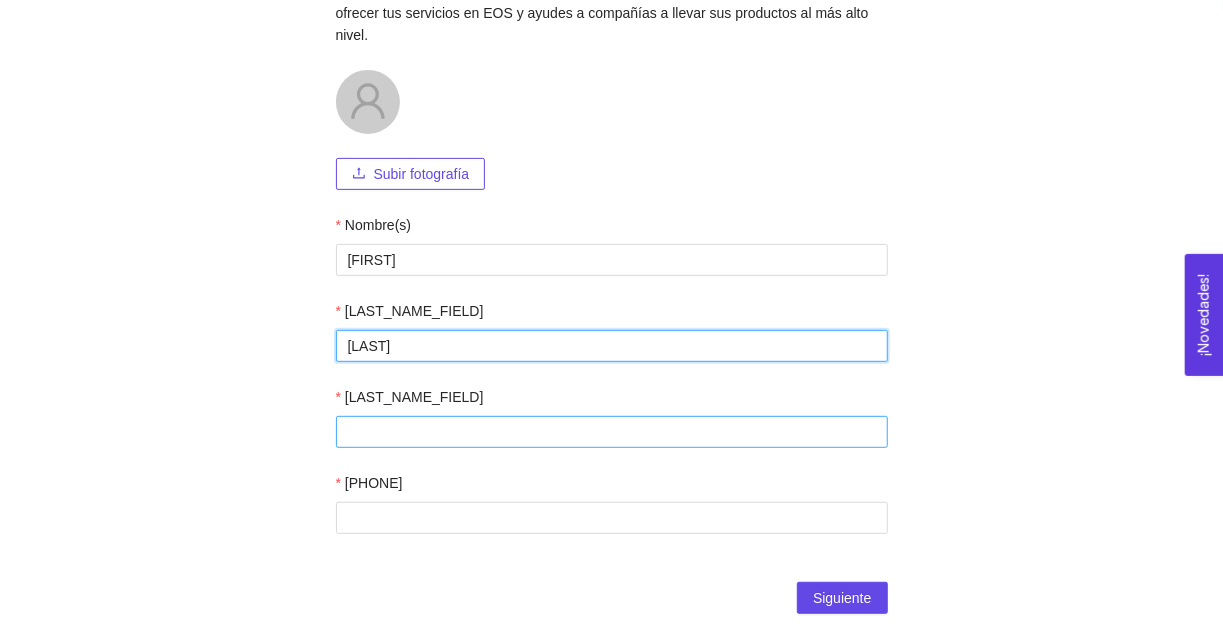 type on "[LAST]" 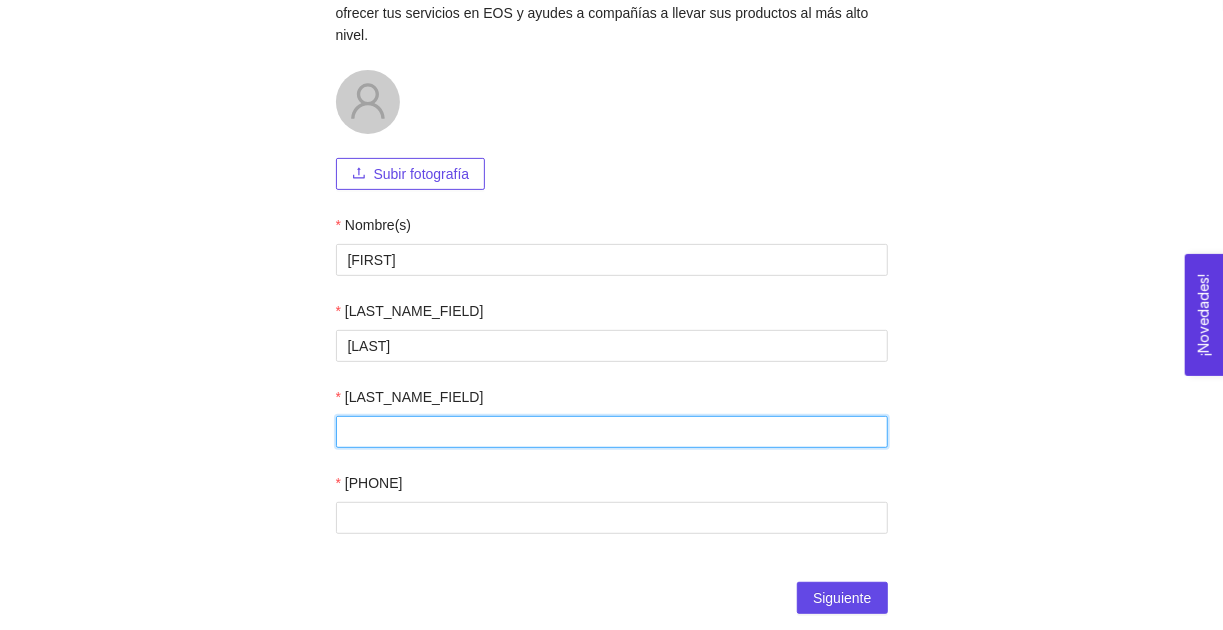 click on "[LAST_NAME_FIELD]" at bounding box center (612, 432) 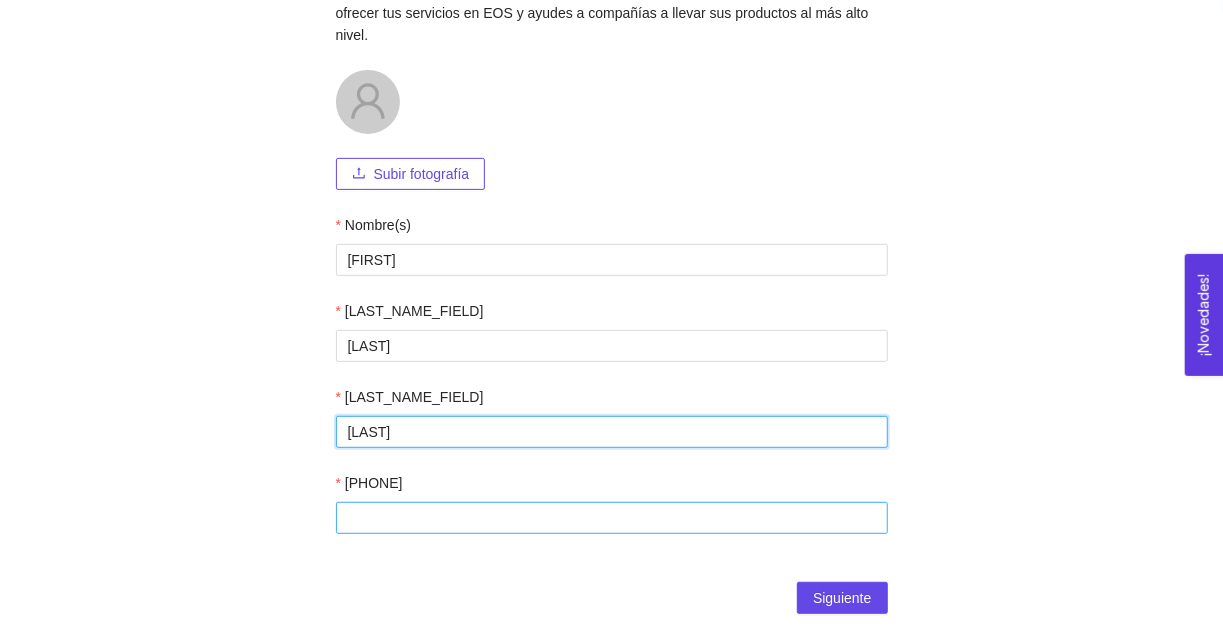 type on "[LAST]" 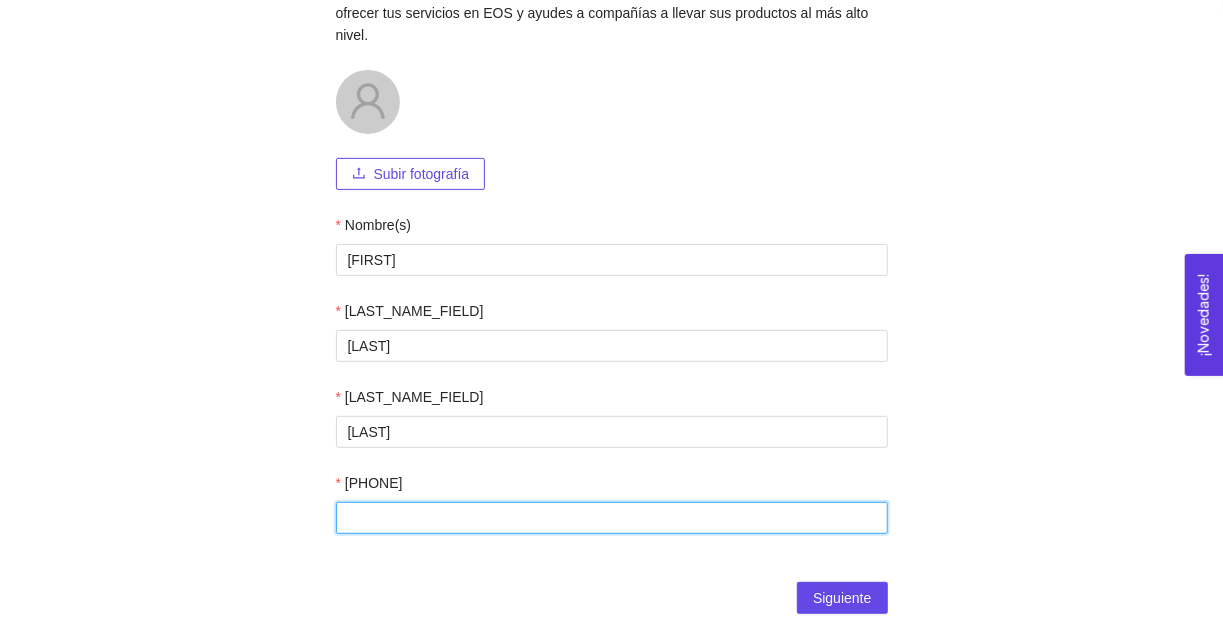click on "[PHONE]" at bounding box center (612, 518) 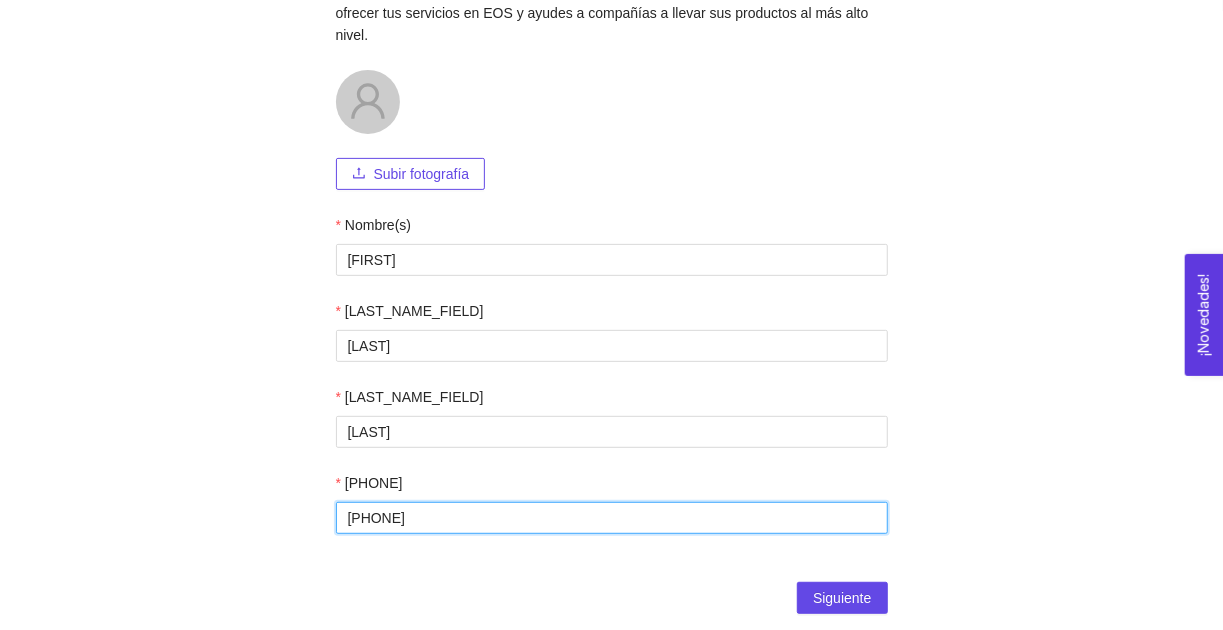 type on "[PHONE]" 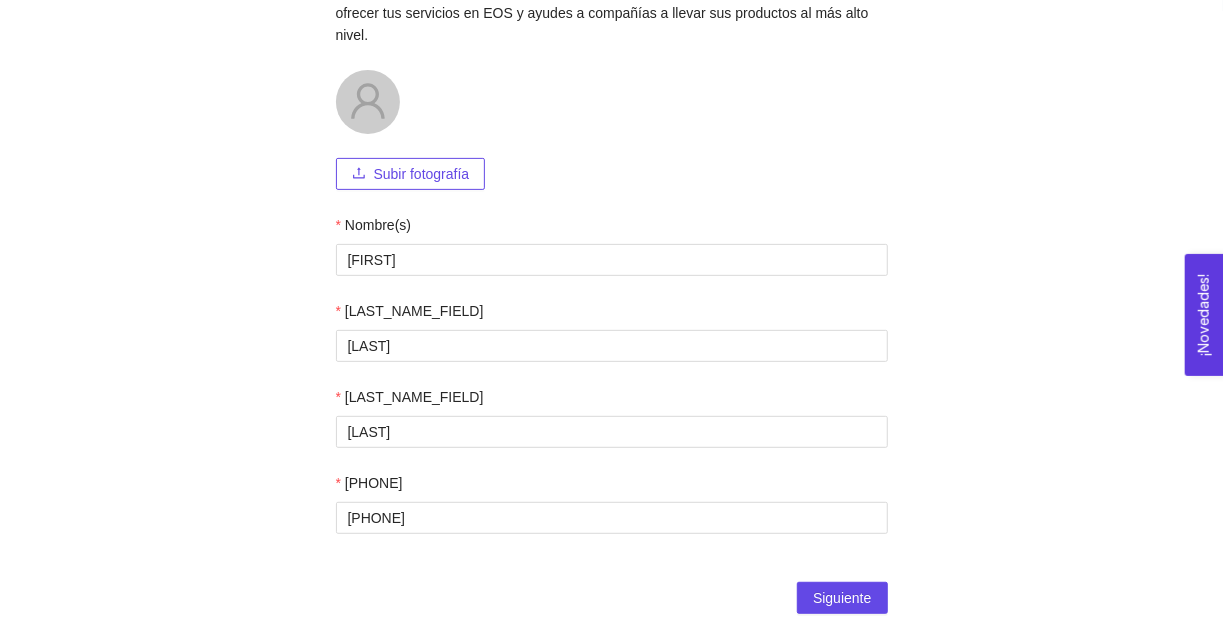 click on "Subir fotografía" at bounding box center (422, 174) 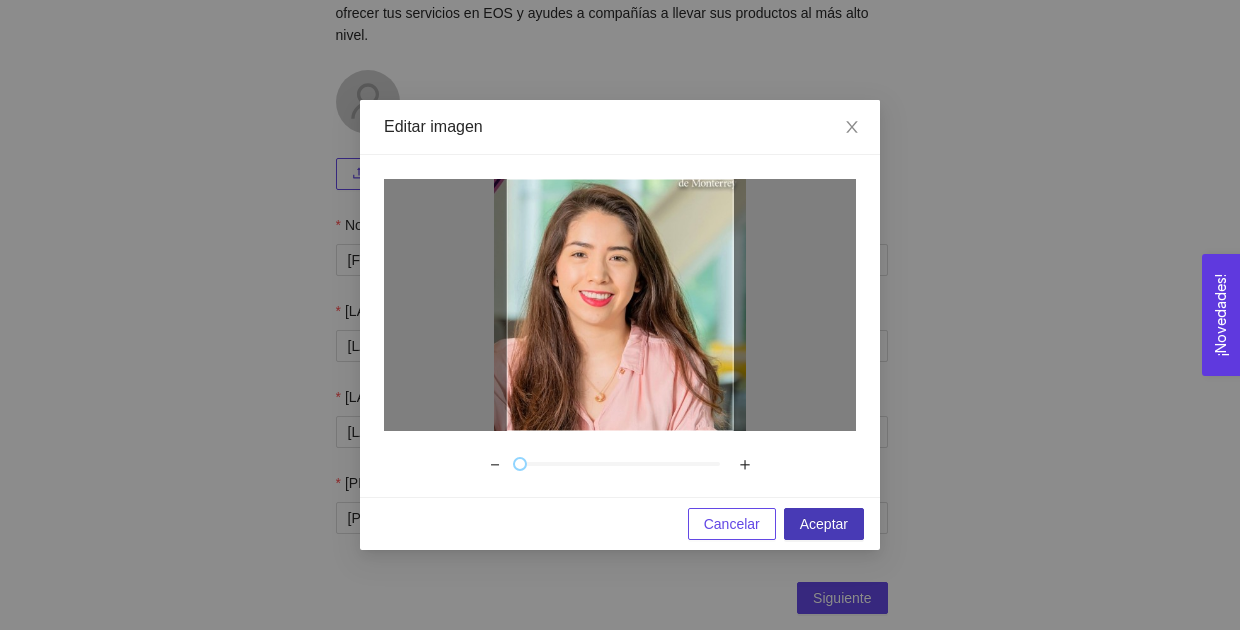 click on "Aceptar" at bounding box center (824, 524) 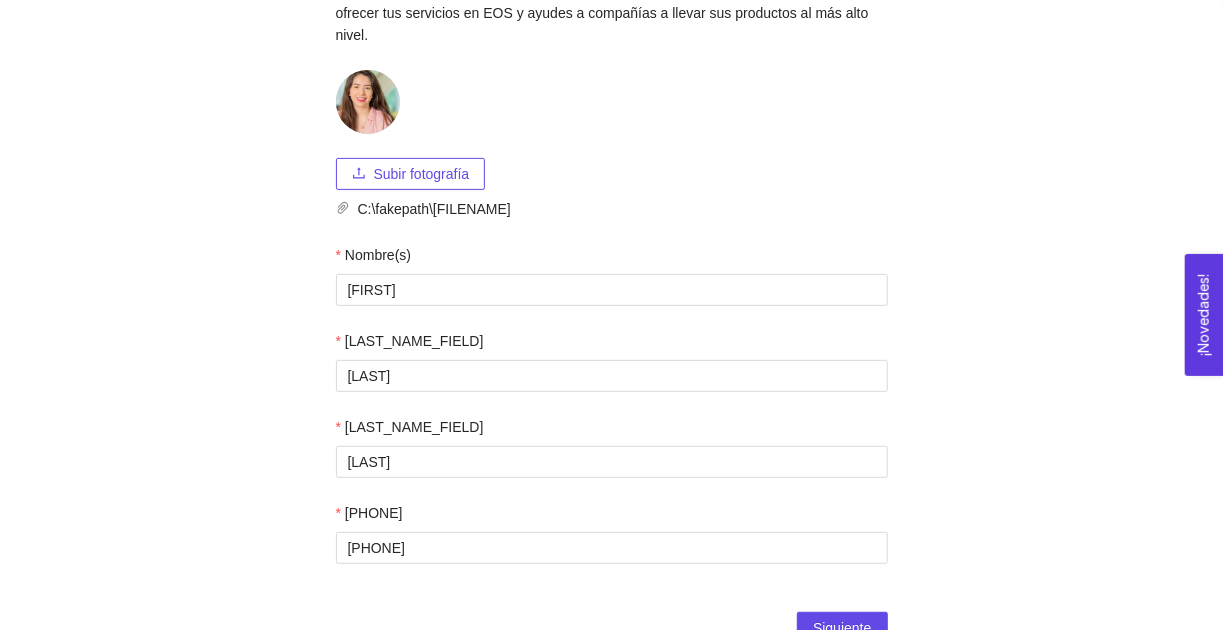scroll, scrollTop: 346, scrollLeft: 0, axis: vertical 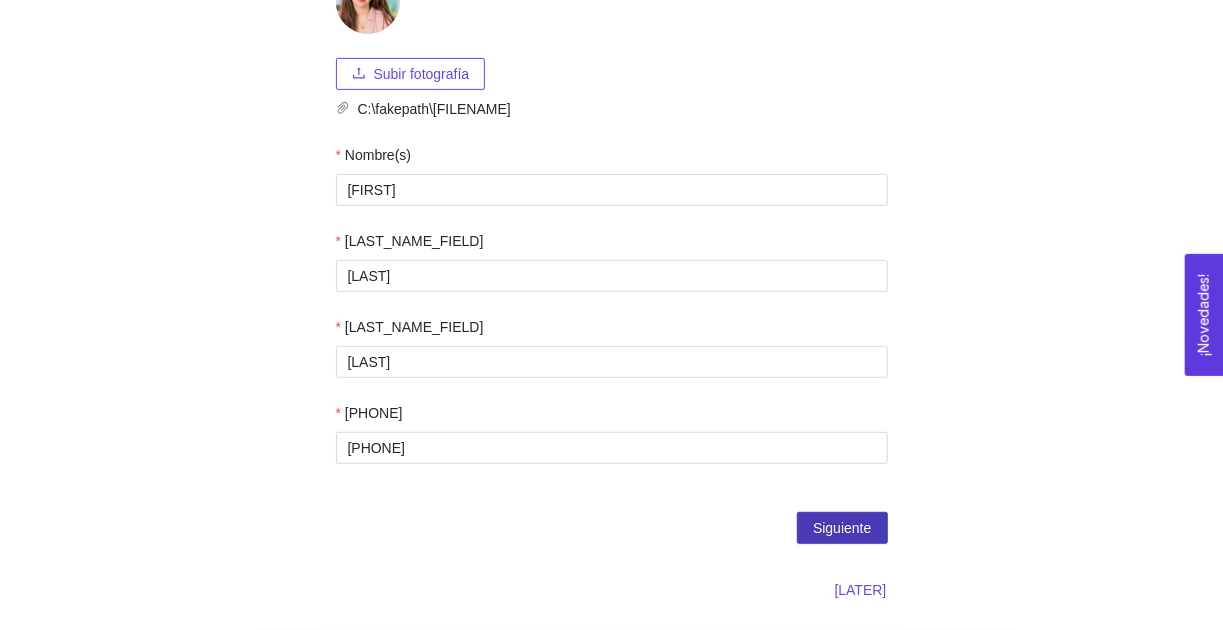 click on "Siguiente" at bounding box center [842, 528] 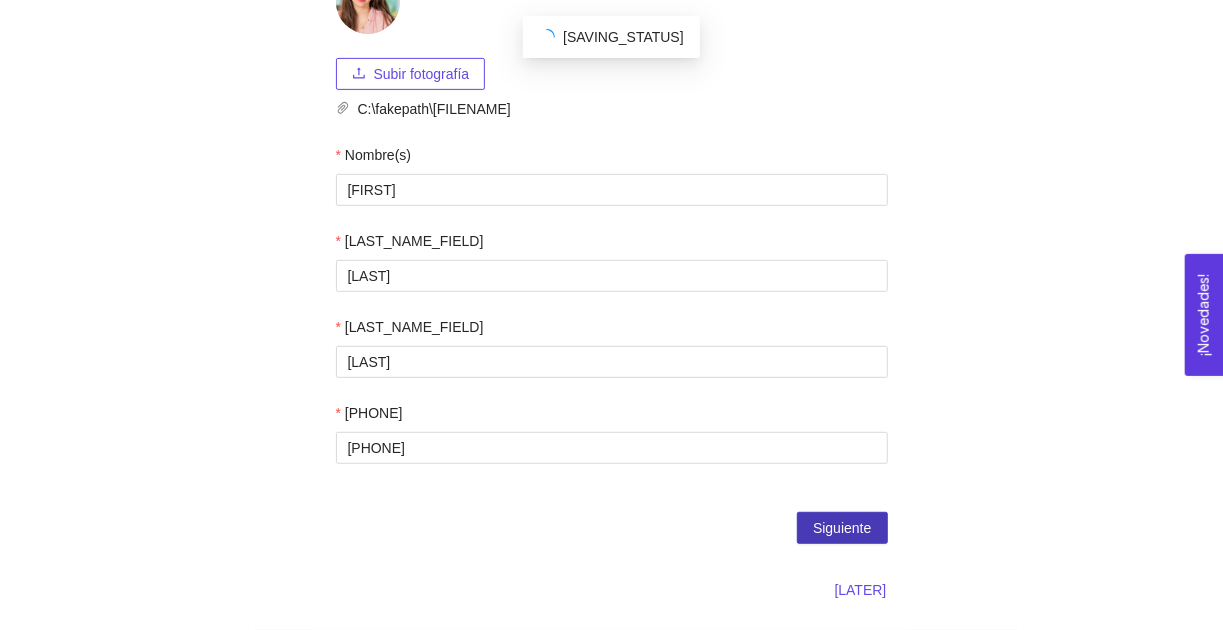 scroll, scrollTop: 0, scrollLeft: 0, axis: both 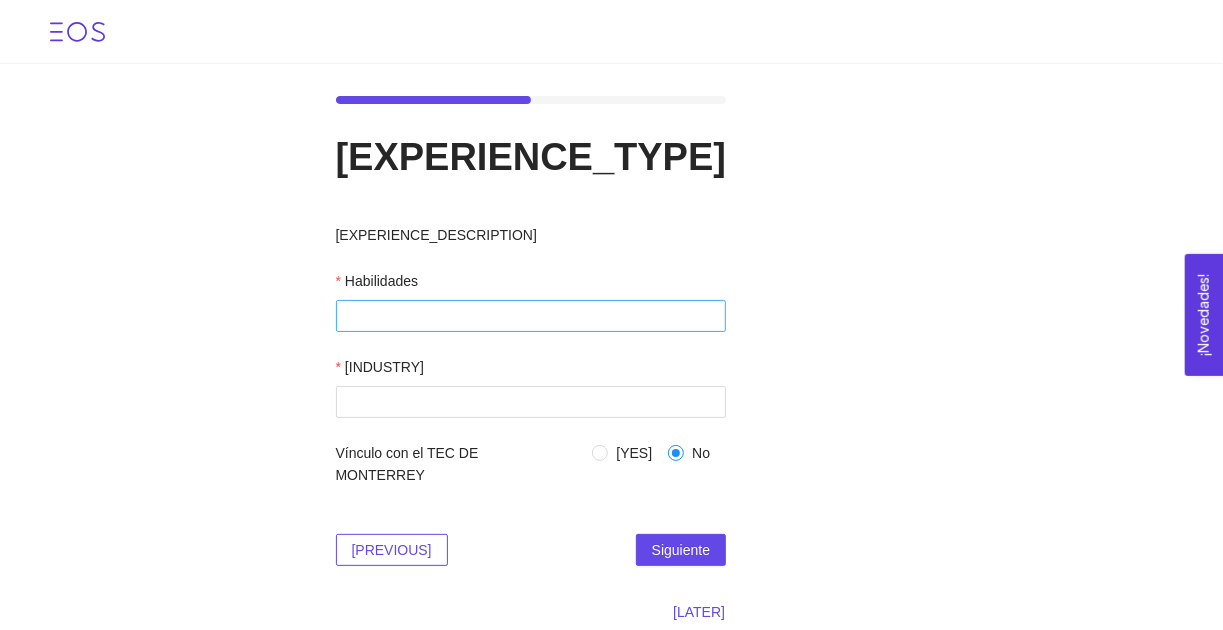click at bounding box center [531, 316] 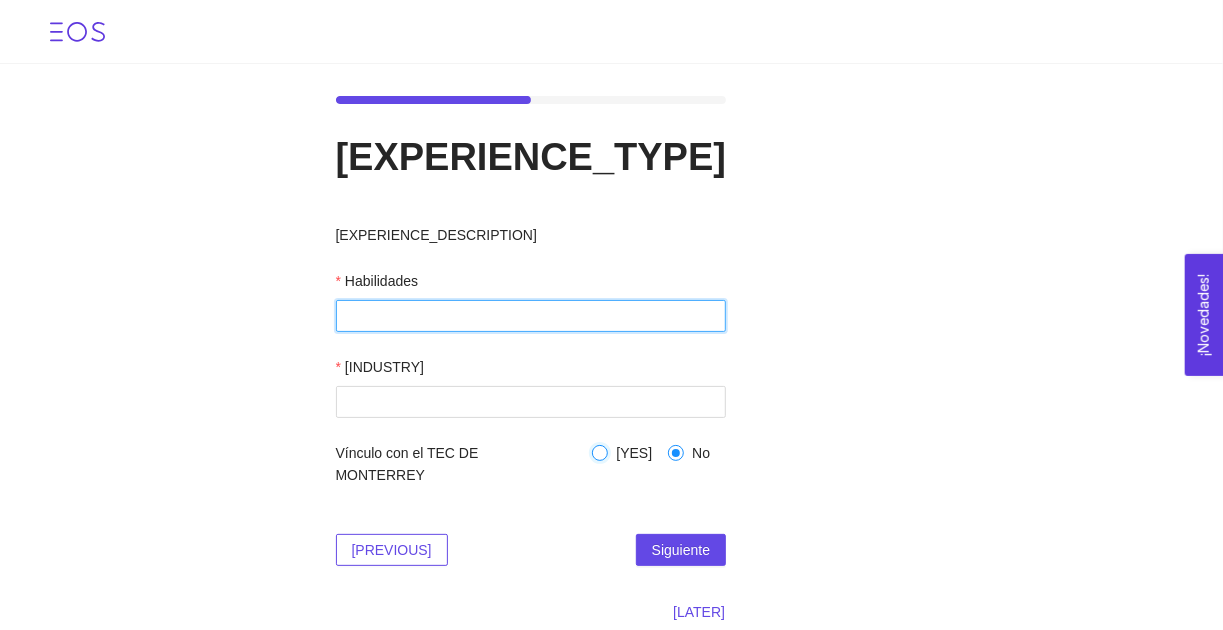 click on "[YES]" at bounding box center (599, 452) 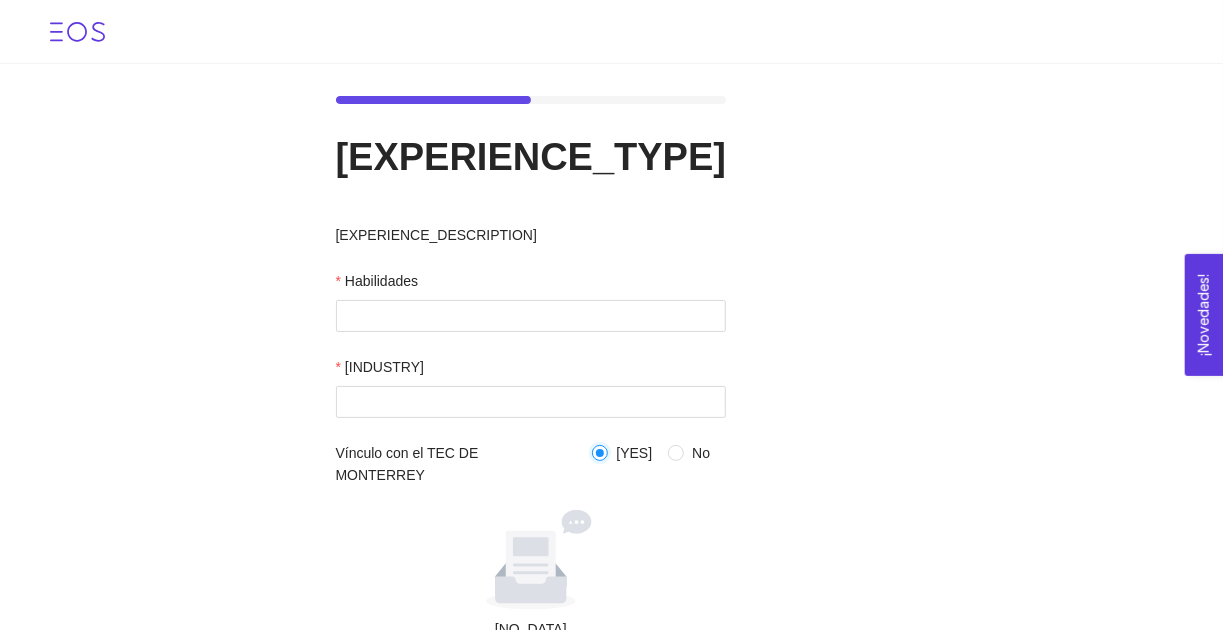 scroll, scrollTop: 197, scrollLeft: 0, axis: vertical 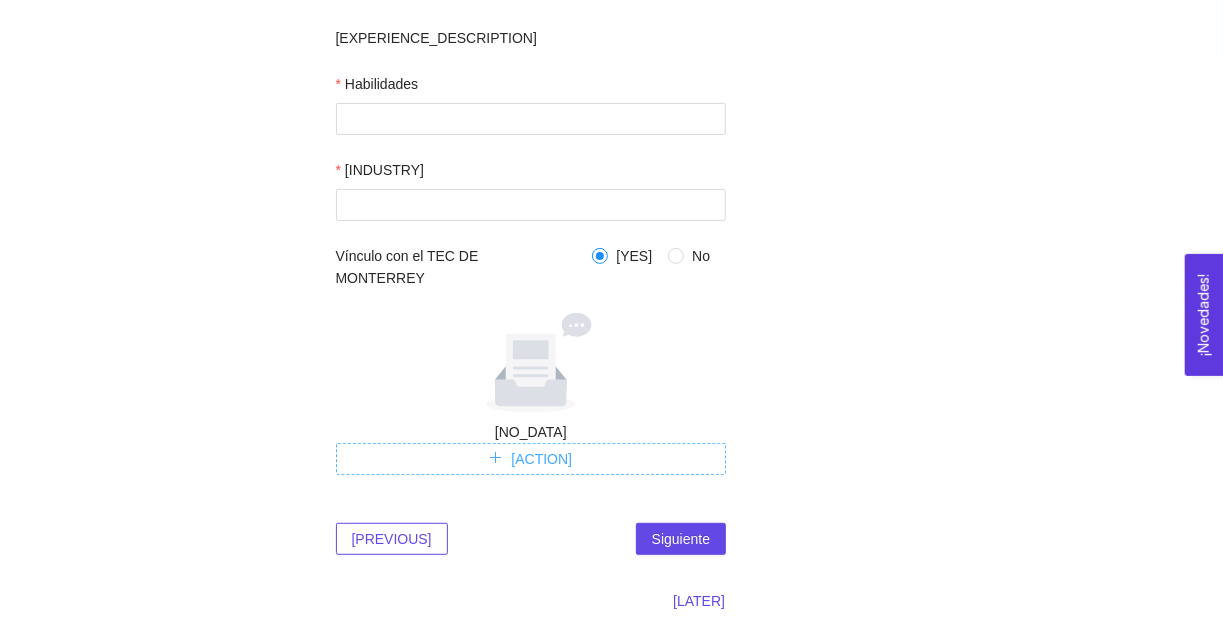 click on "[ACTION]" at bounding box center (541, 459) 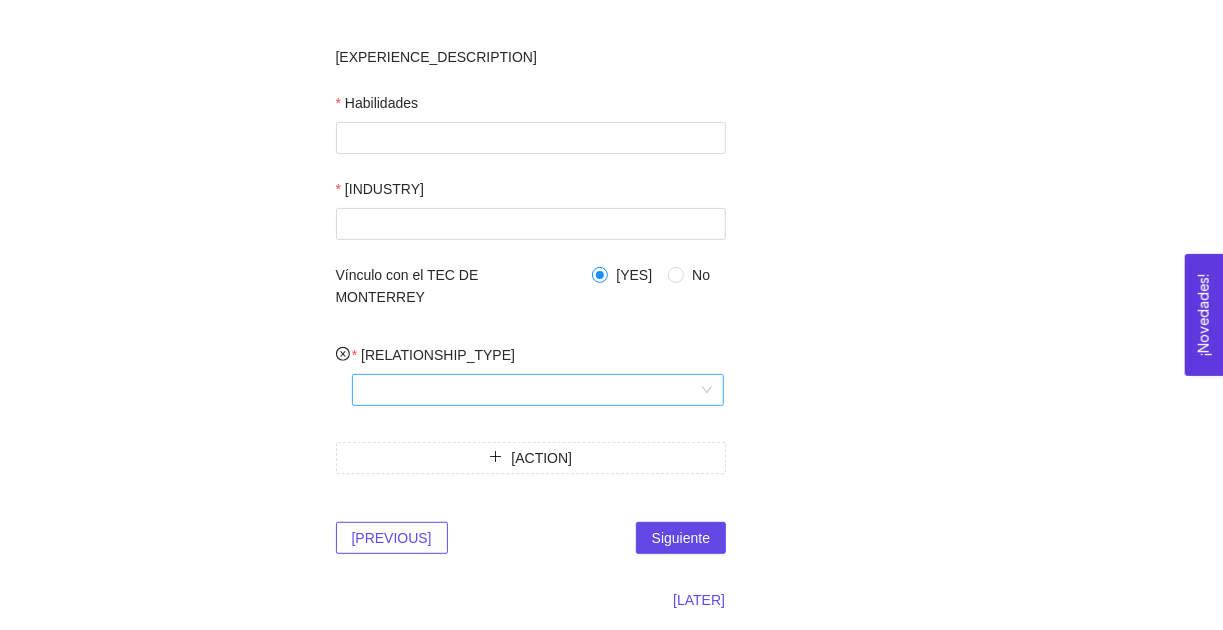 click on "[RELATIONSHIP_TYPE]" at bounding box center (531, 390) 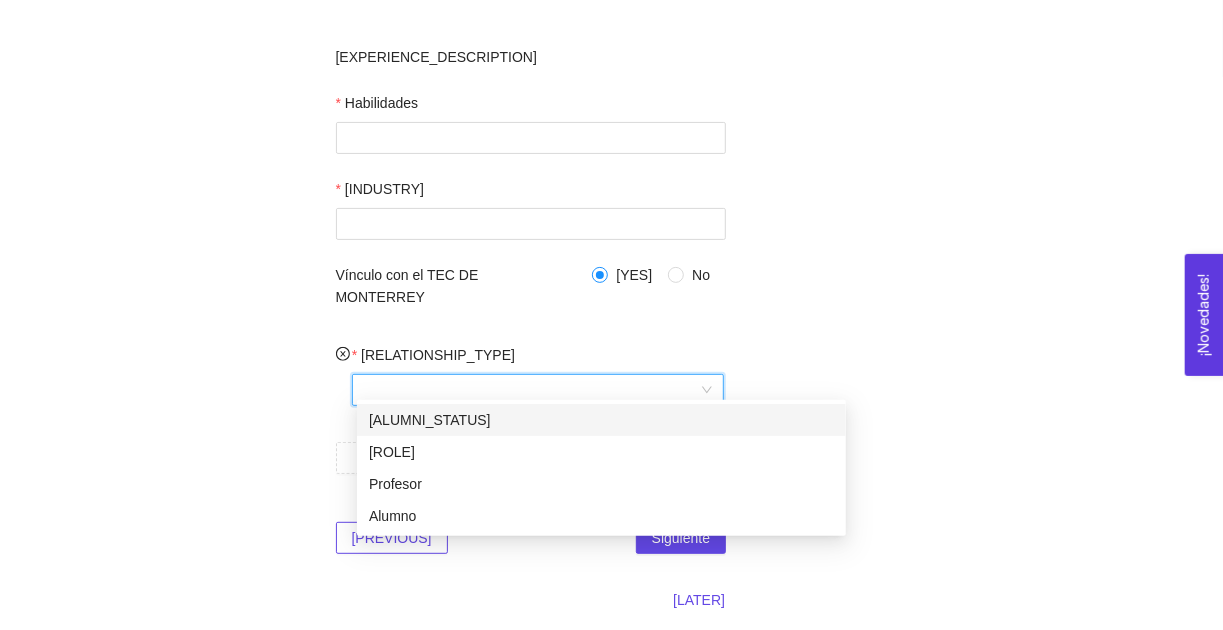 click on "[ALUMNI_STATUS]" at bounding box center (601, 420) 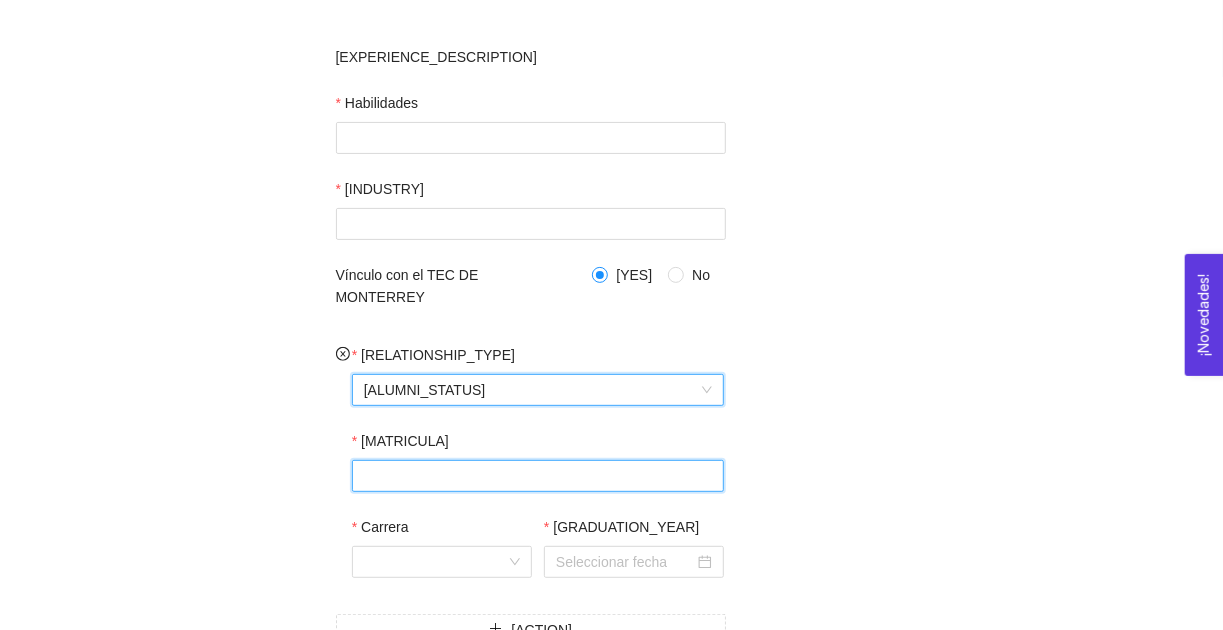 click on "[MATRICULA]" at bounding box center [538, 476] 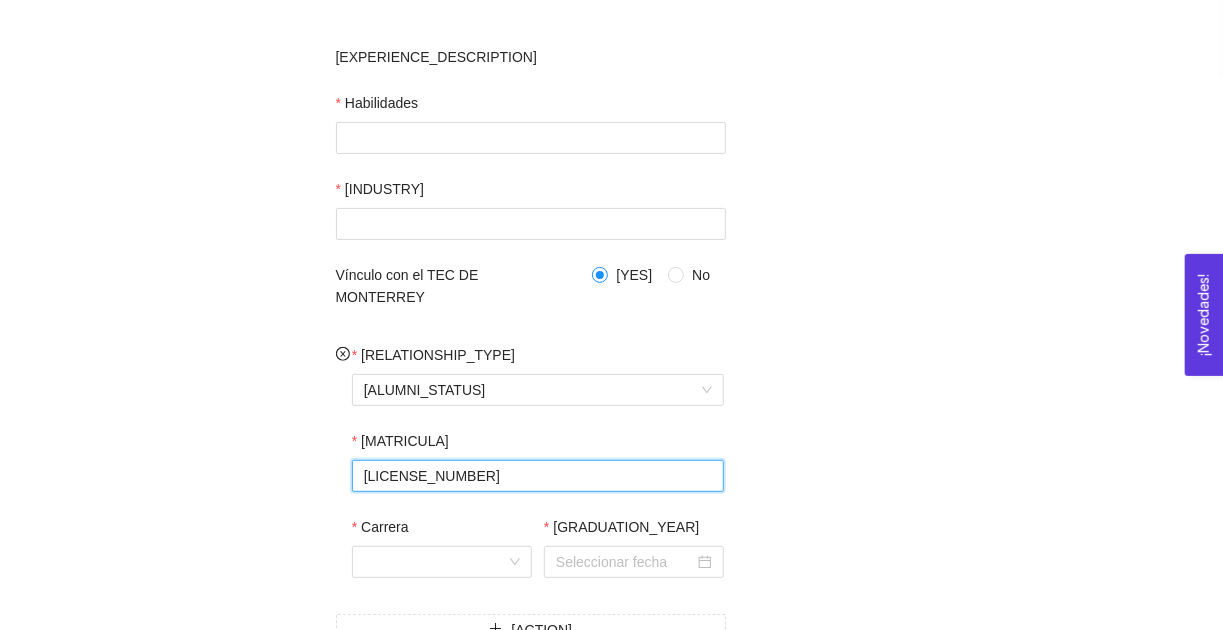 scroll, scrollTop: 343, scrollLeft: 0, axis: vertical 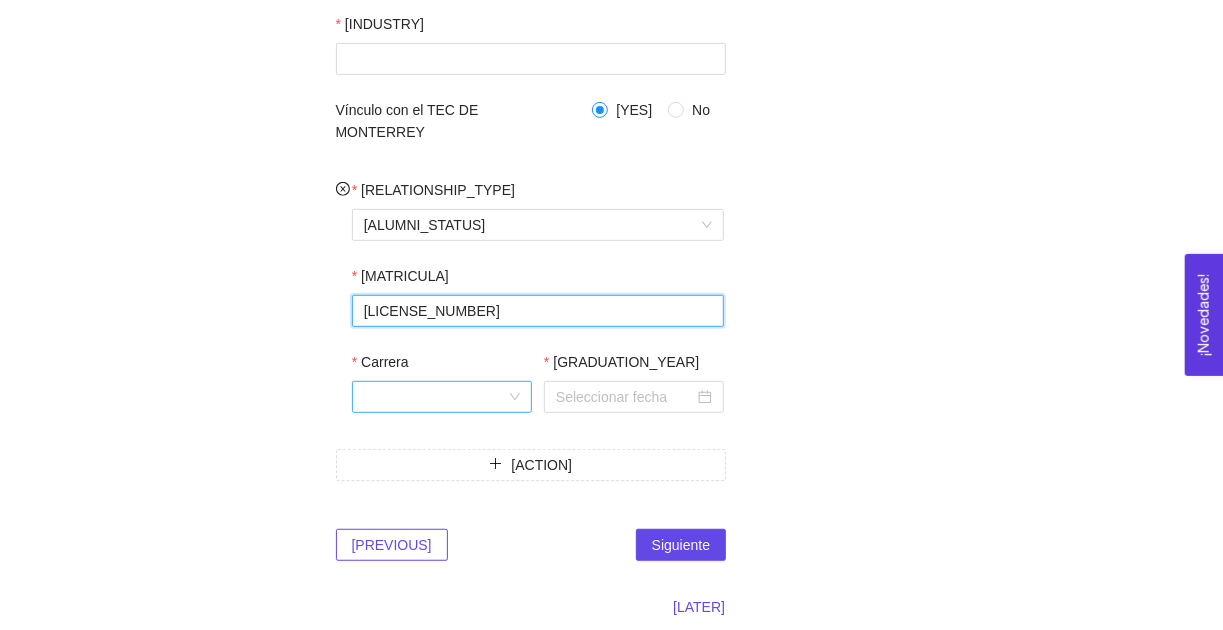 type on "[LICENSE_NUMBER]" 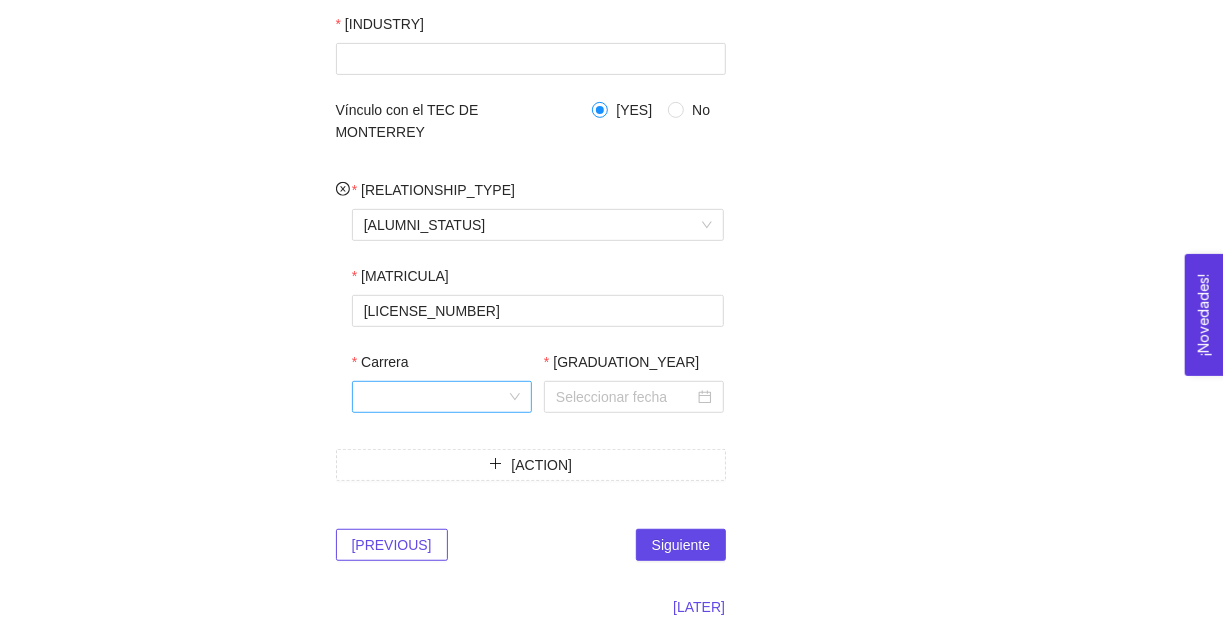 click on "Carrera" at bounding box center [435, 397] 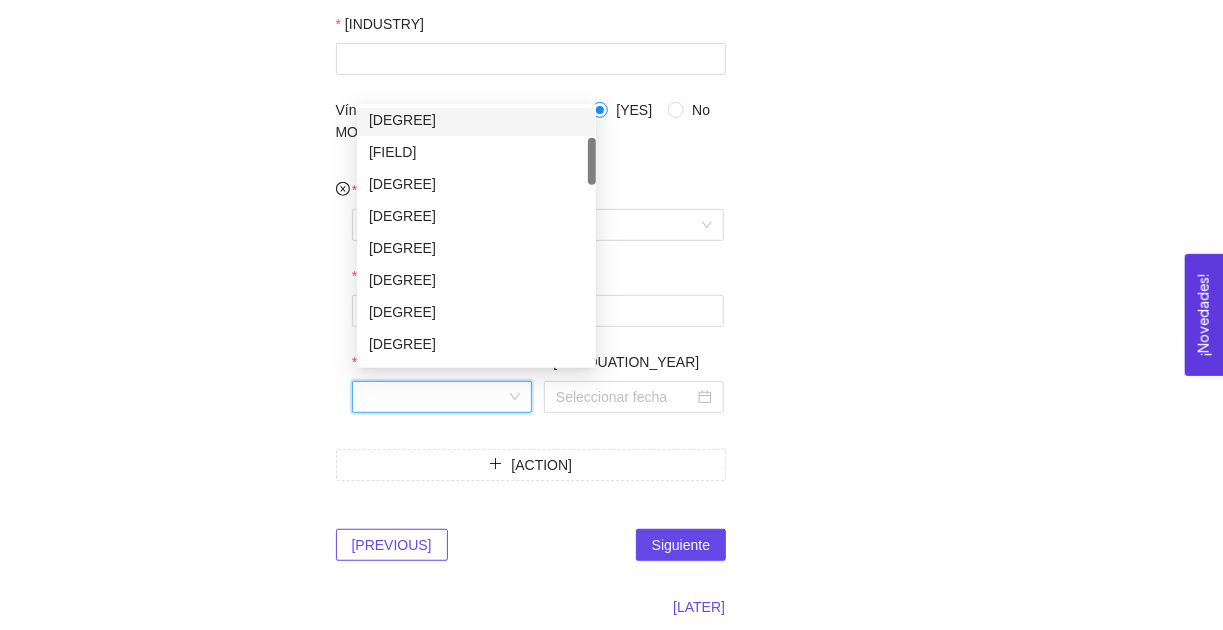 scroll, scrollTop: 165, scrollLeft: 0, axis: vertical 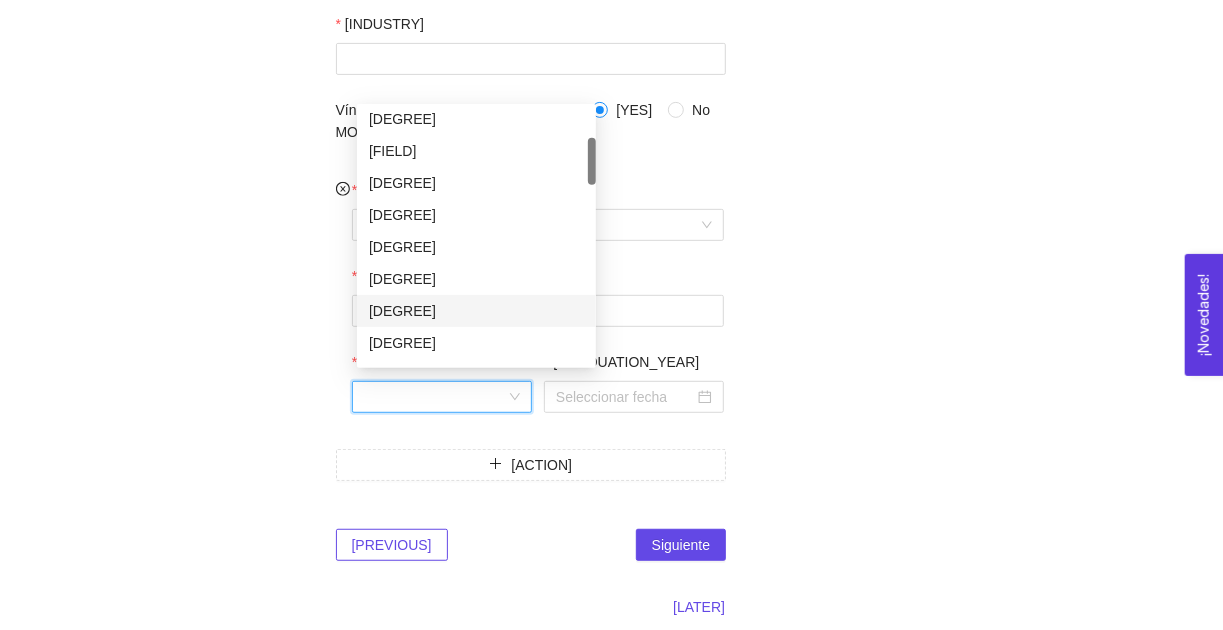 click on "[DEGREE]" at bounding box center (476, 311) 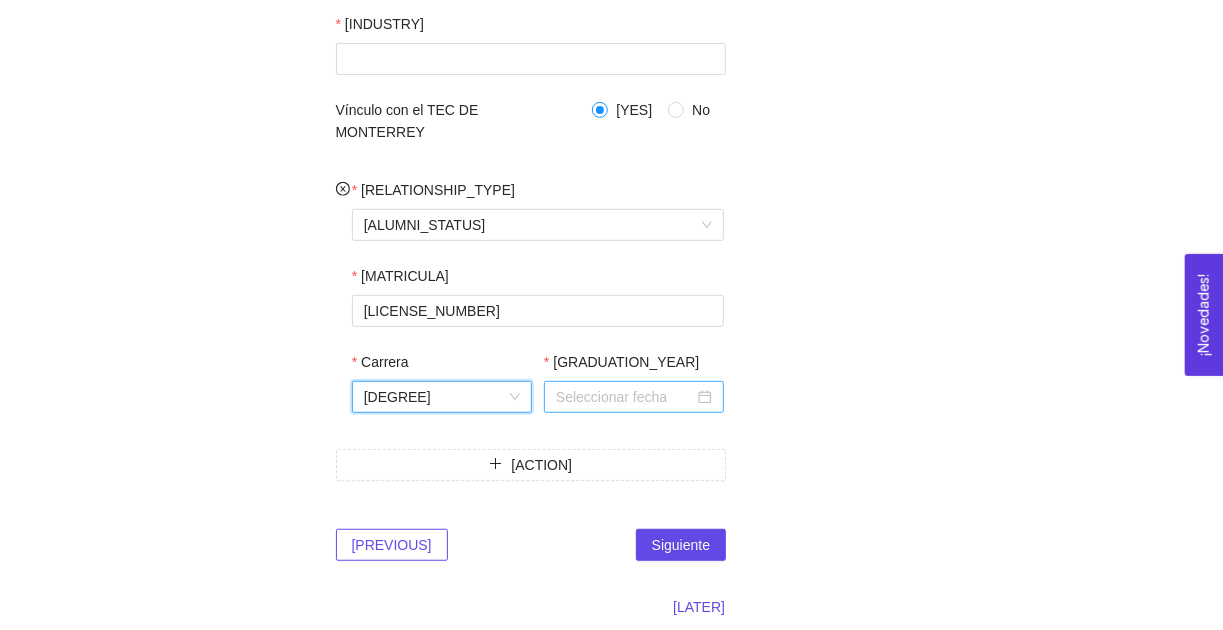 click on "[GRADUATION_YEAR]" at bounding box center (625, 397) 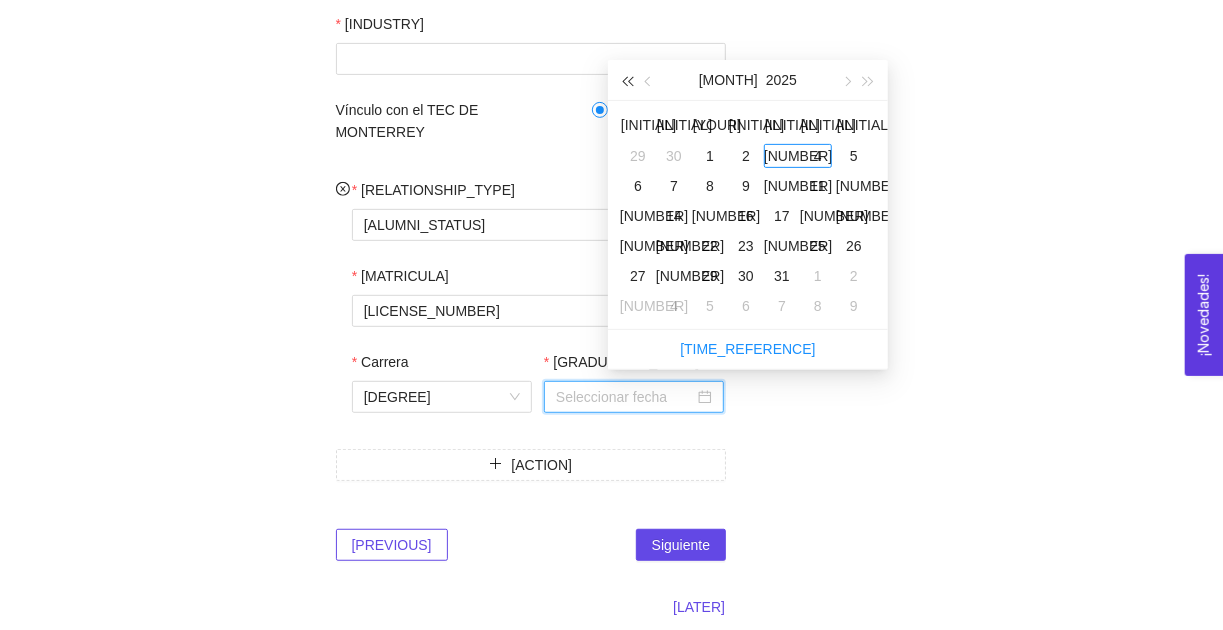 click at bounding box center (627, 80) 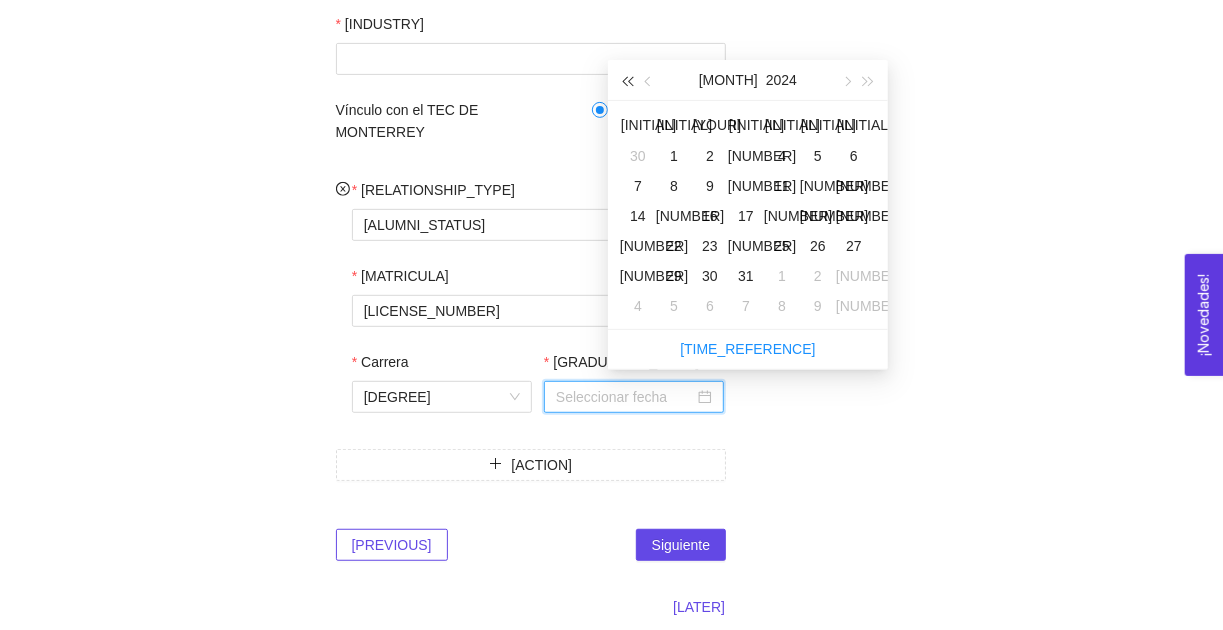 click at bounding box center (627, 80) 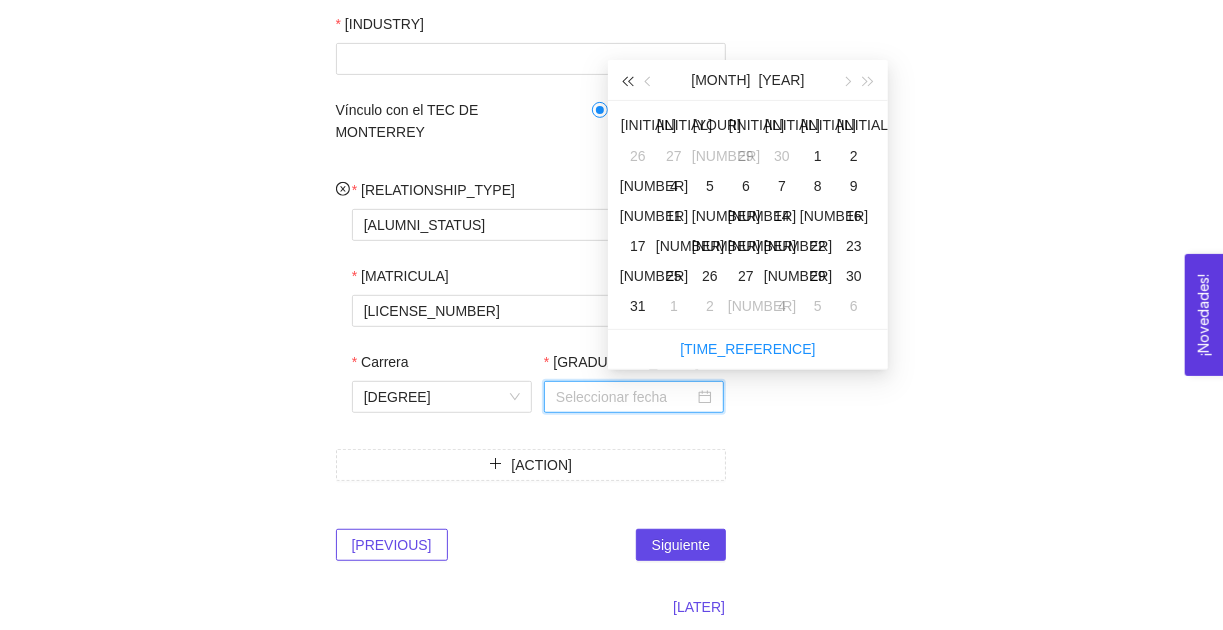 click at bounding box center (627, 80) 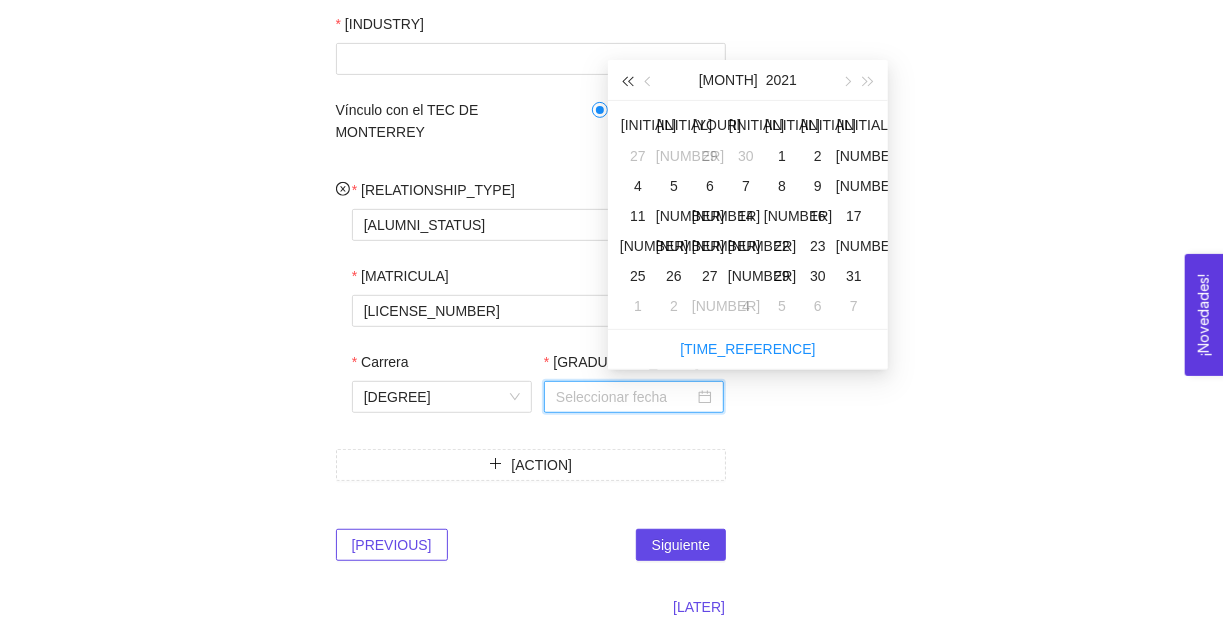 click at bounding box center (627, 80) 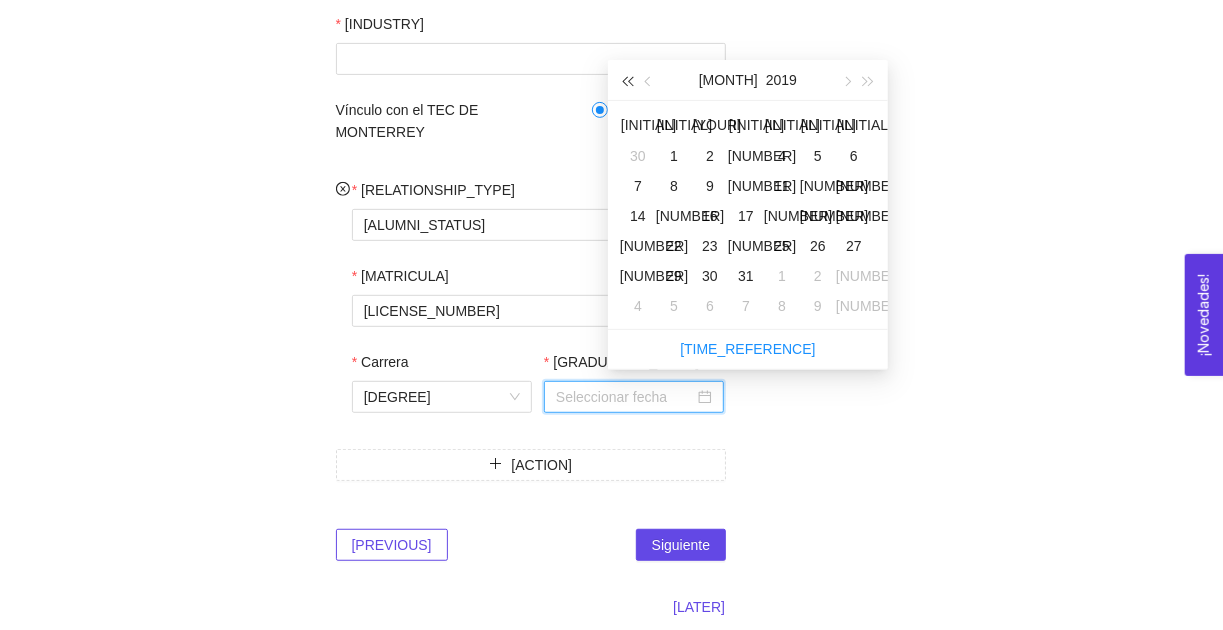 click at bounding box center (627, 80) 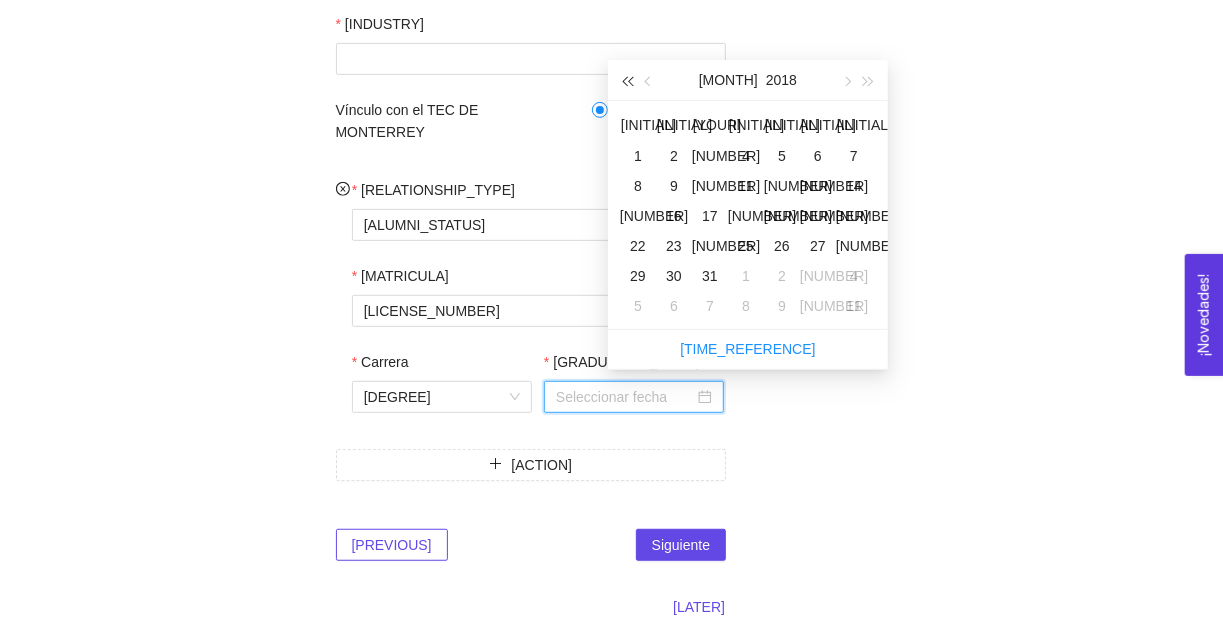 click at bounding box center (627, 80) 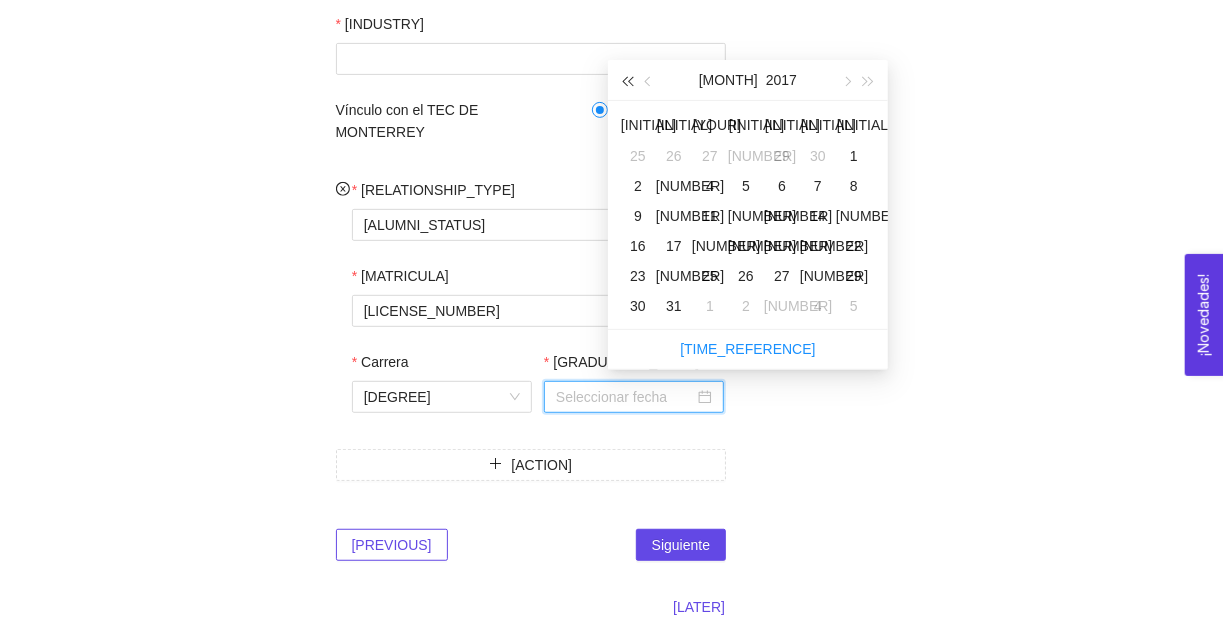 click at bounding box center [627, 80] 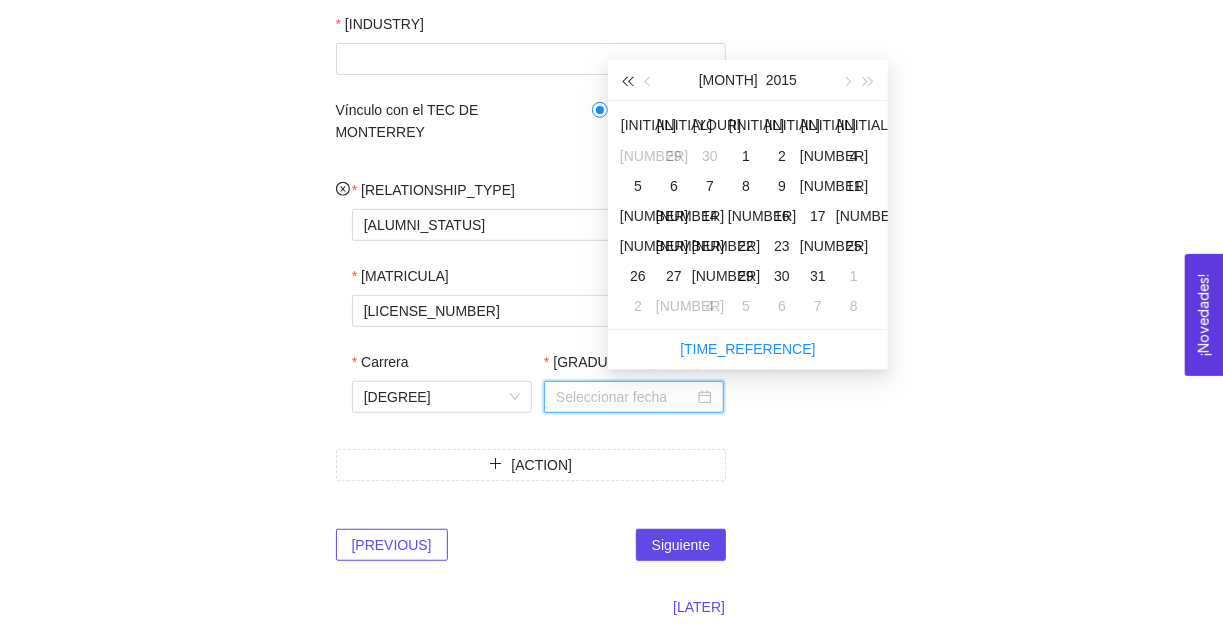 click at bounding box center (627, 80) 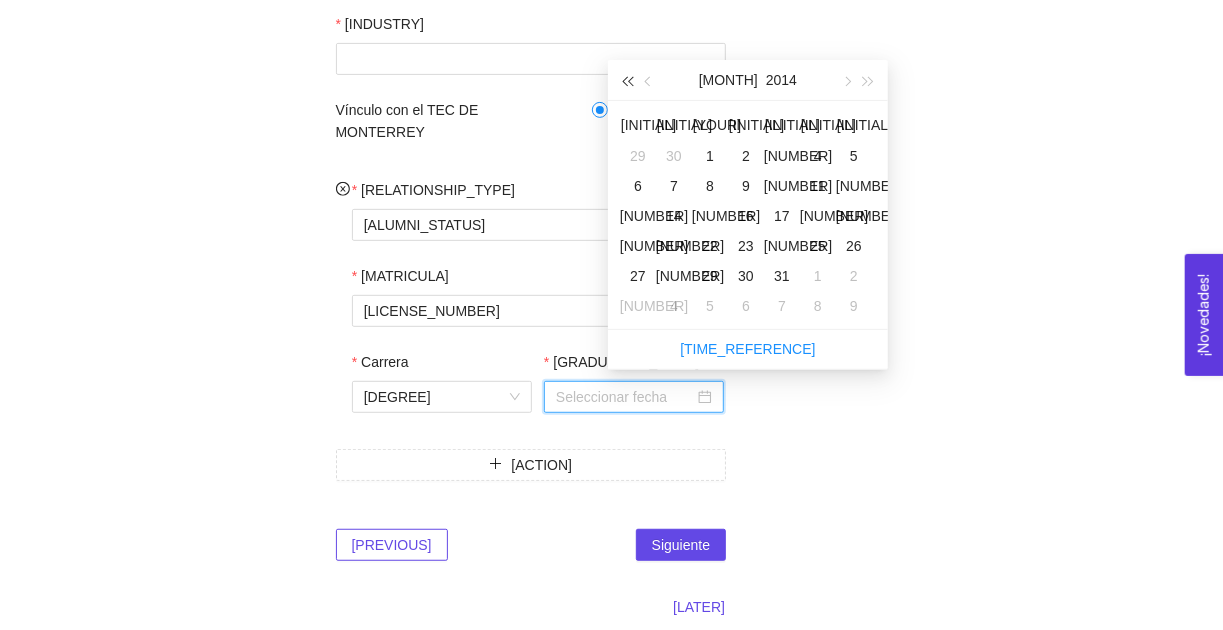 click at bounding box center (627, 80) 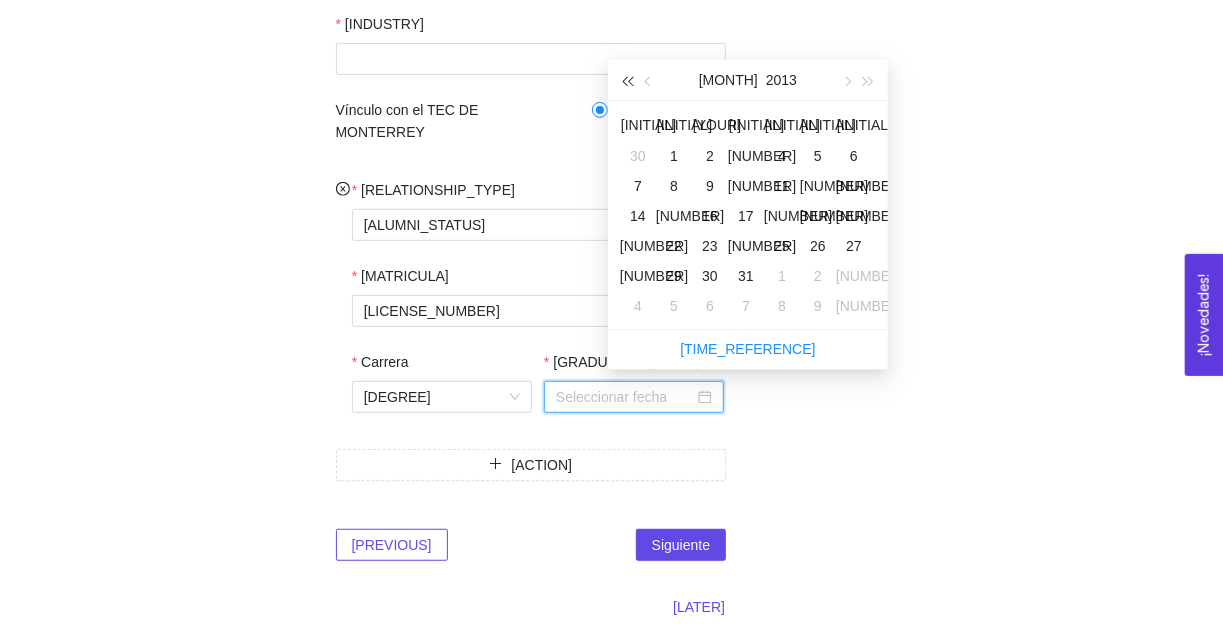 click at bounding box center [627, 80] 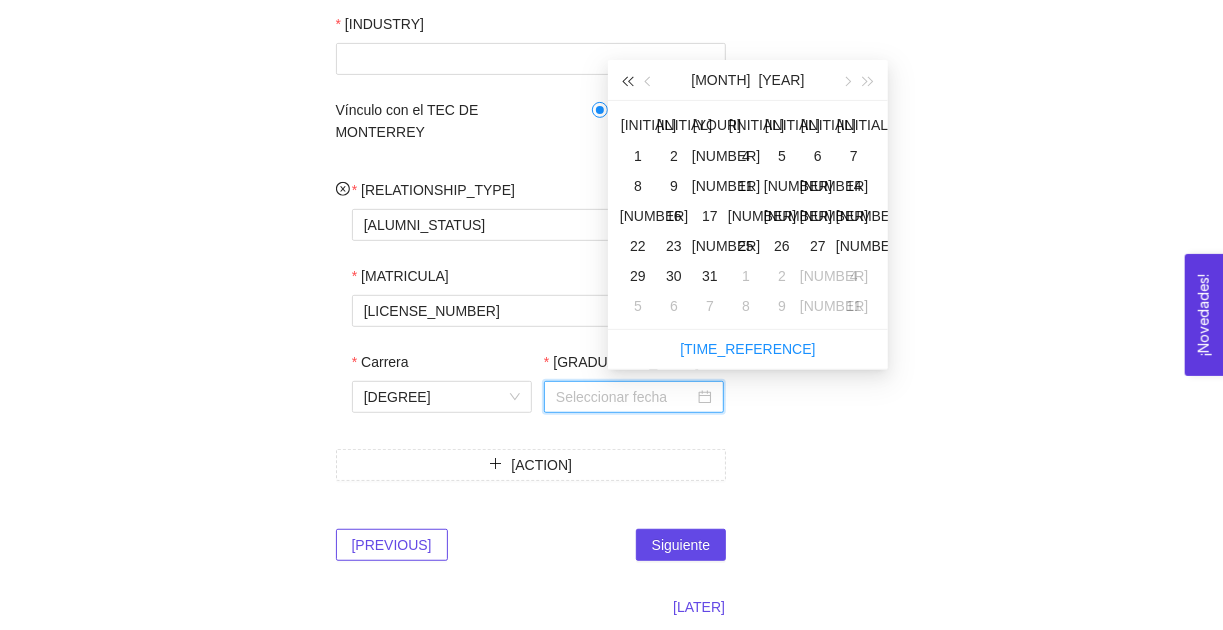 click at bounding box center [627, 80] 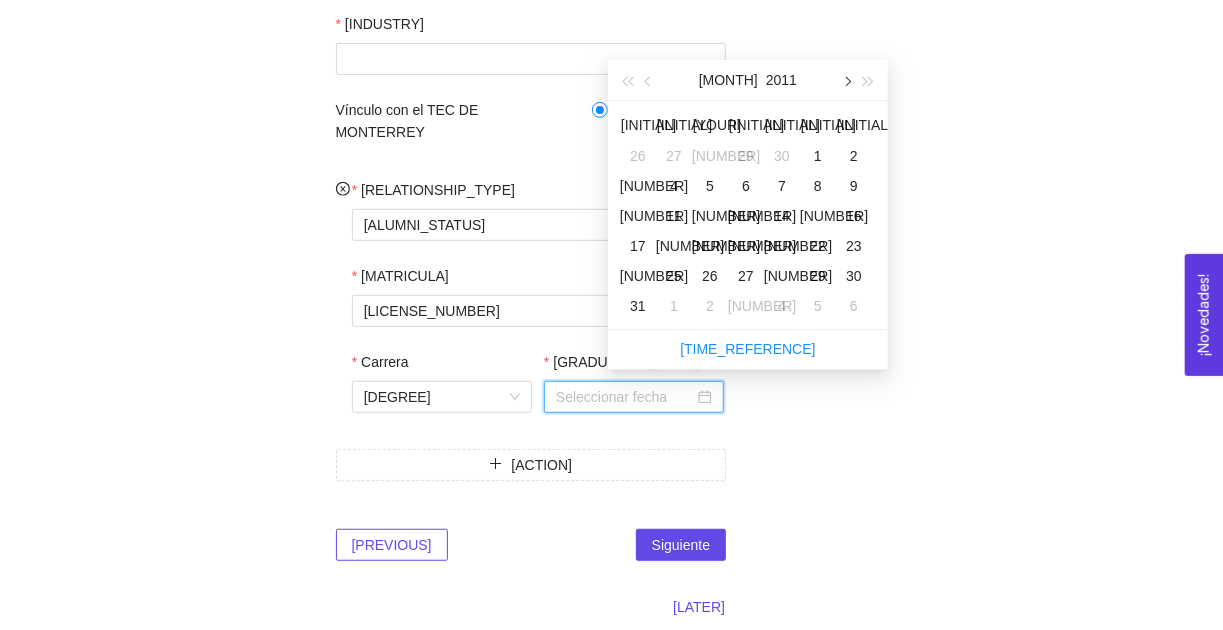 click at bounding box center (846, 80) 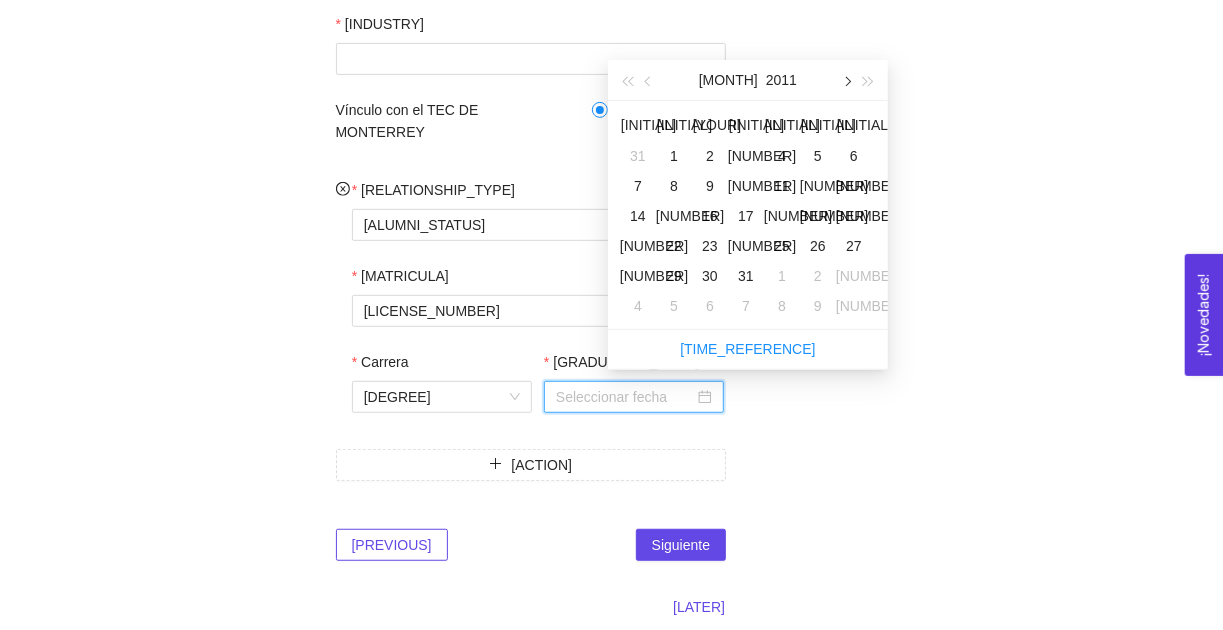 click at bounding box center (846, 80) 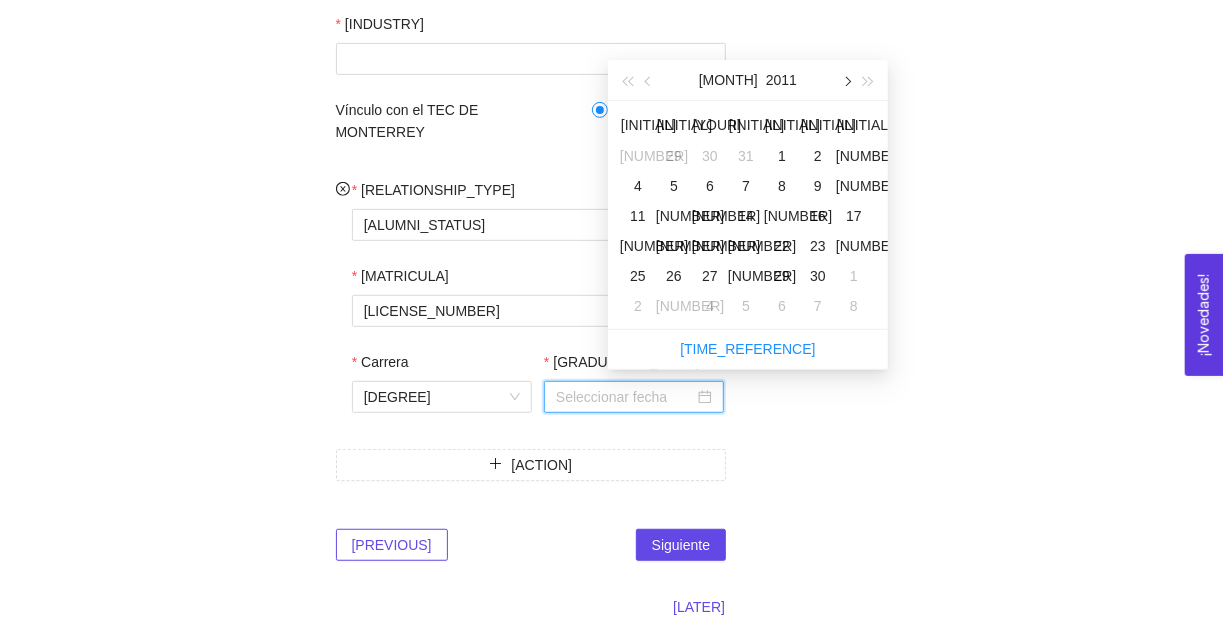 click at bounding box center (846, 80) 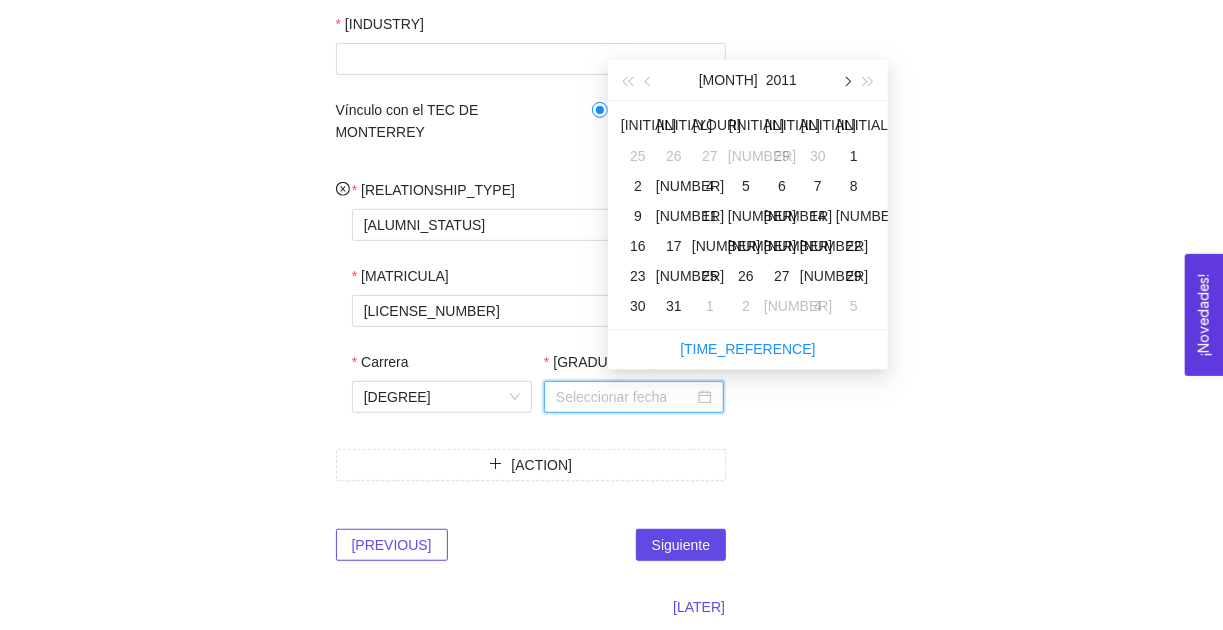 click at bounding box center (846, 80) 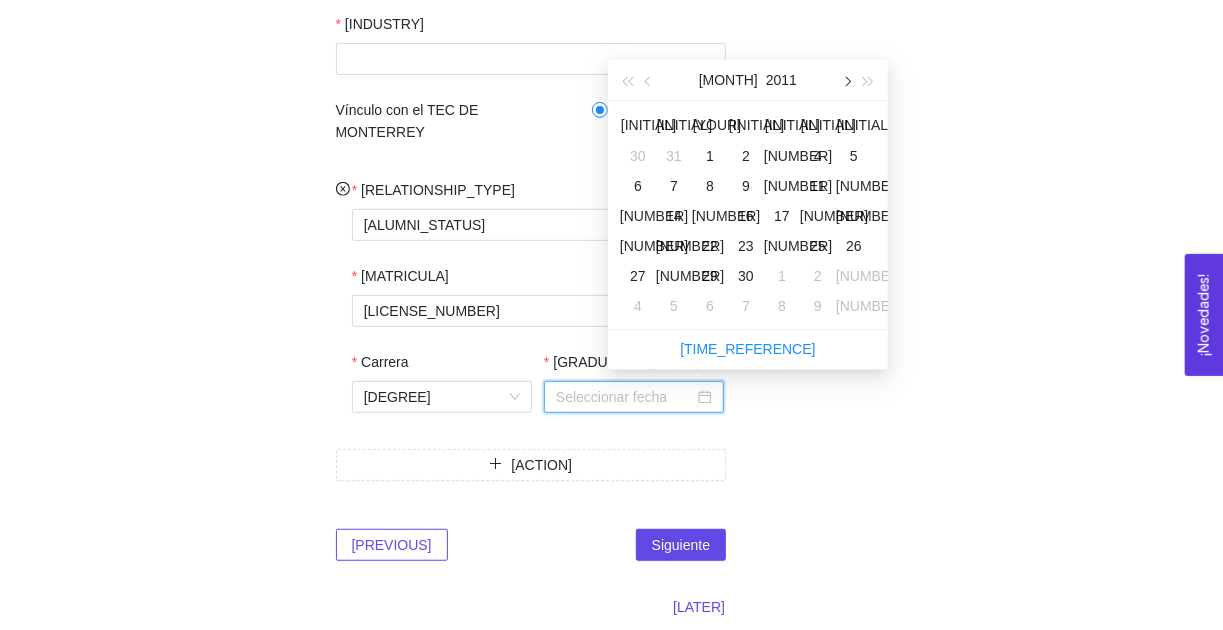 click at bounding box center (846, 80) 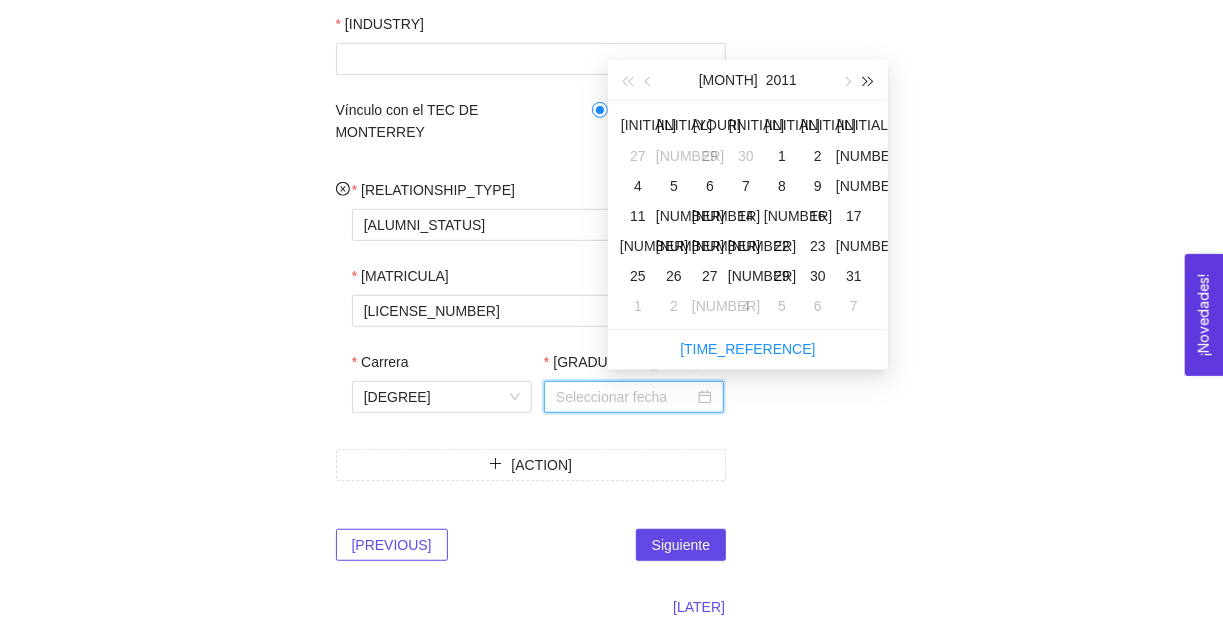 click at bounding box center [869, 82] 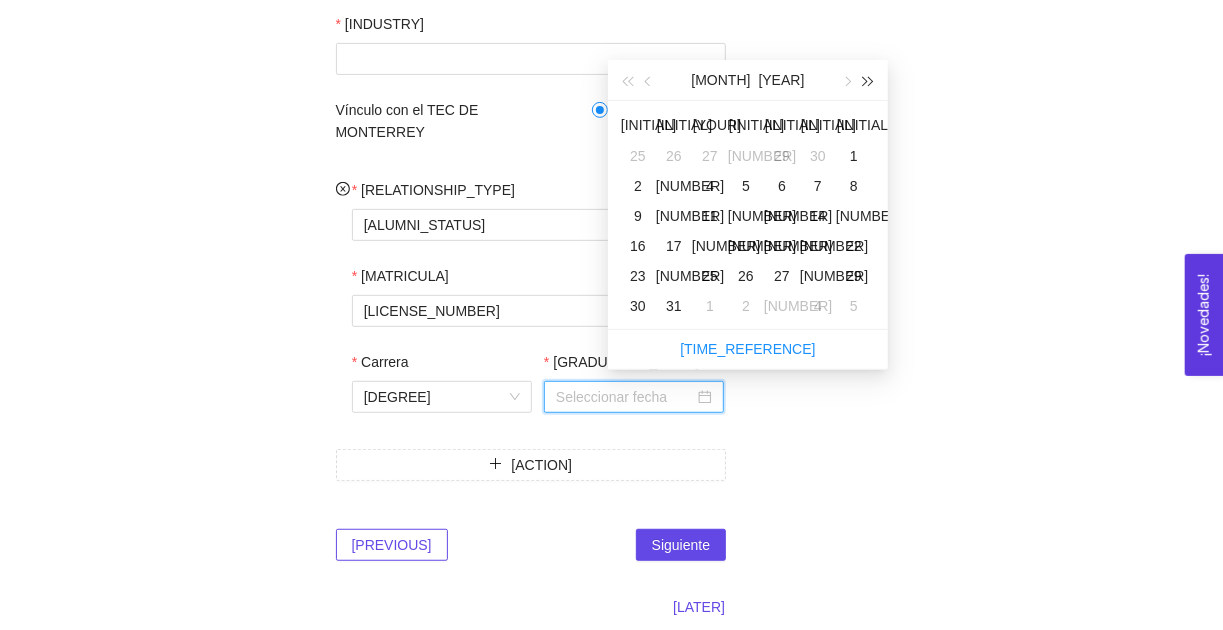 click at bounding box center [869, 82] 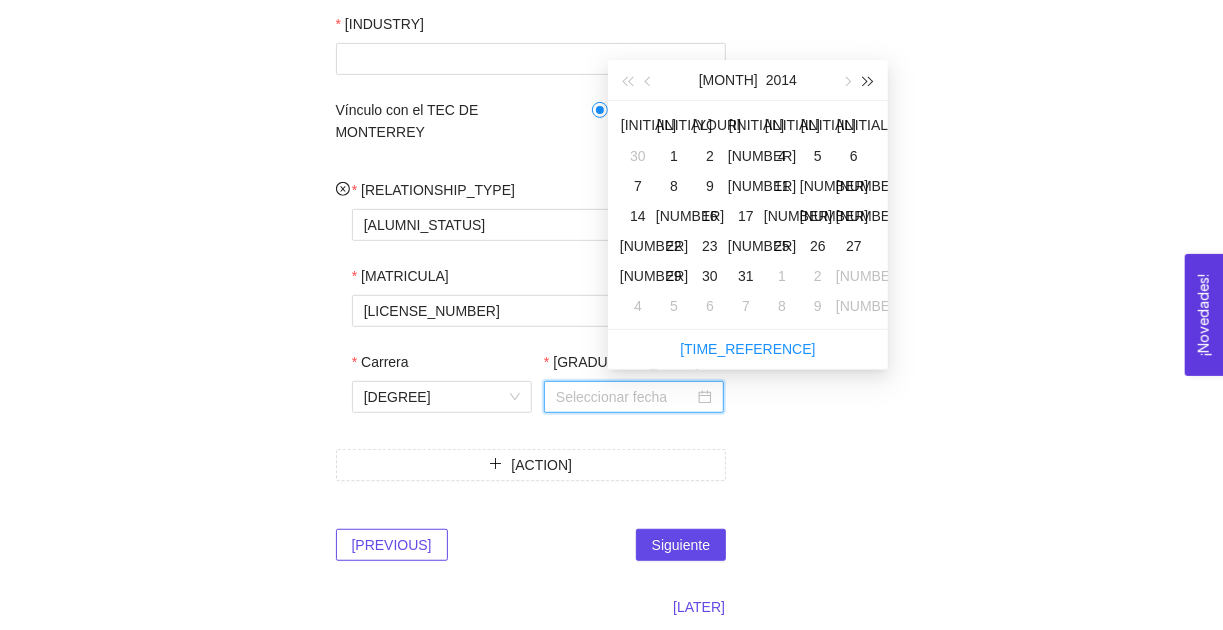 click at bounding box center [869, 82] 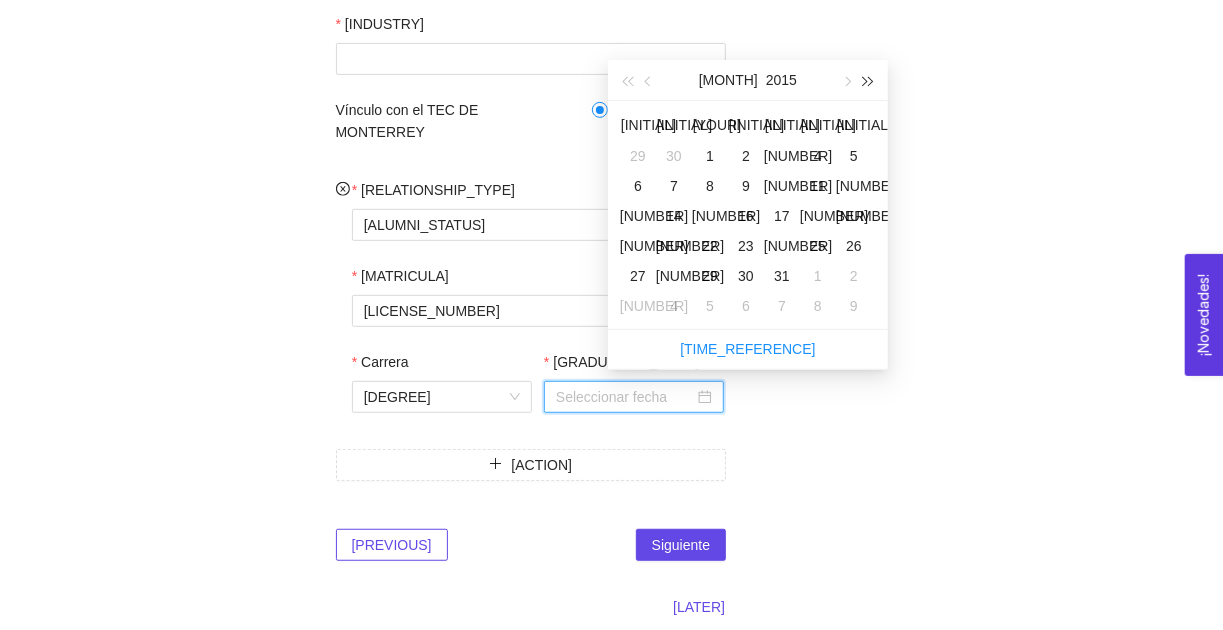 click at bounding box center (869, 82) 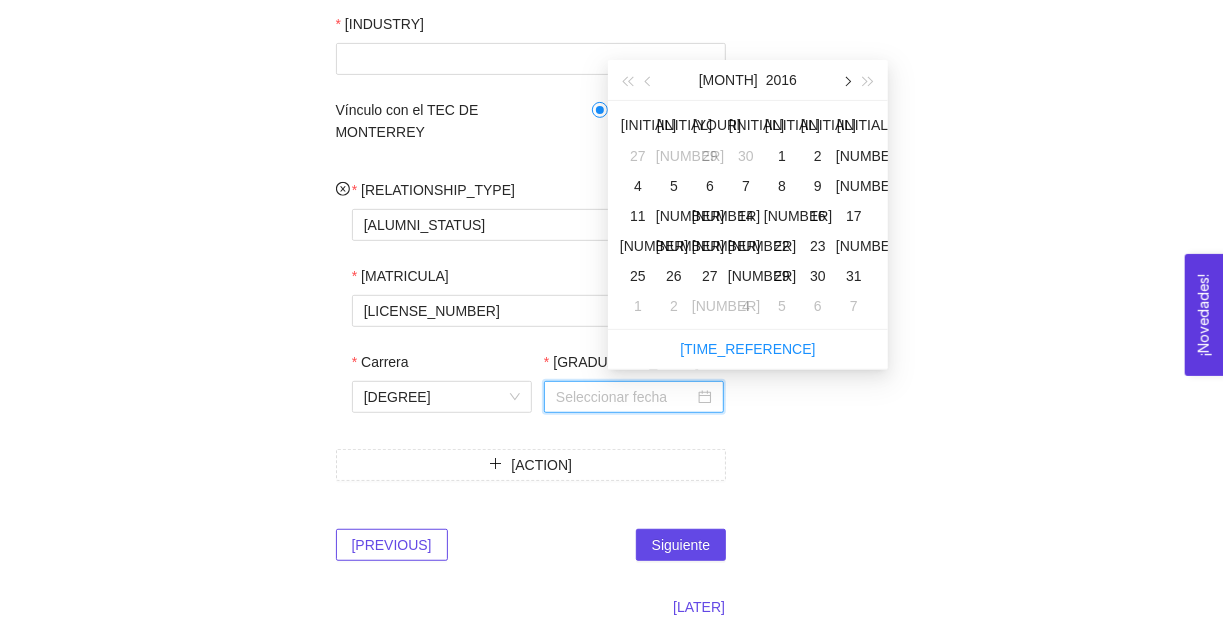 click at bounding box center (846, 82) 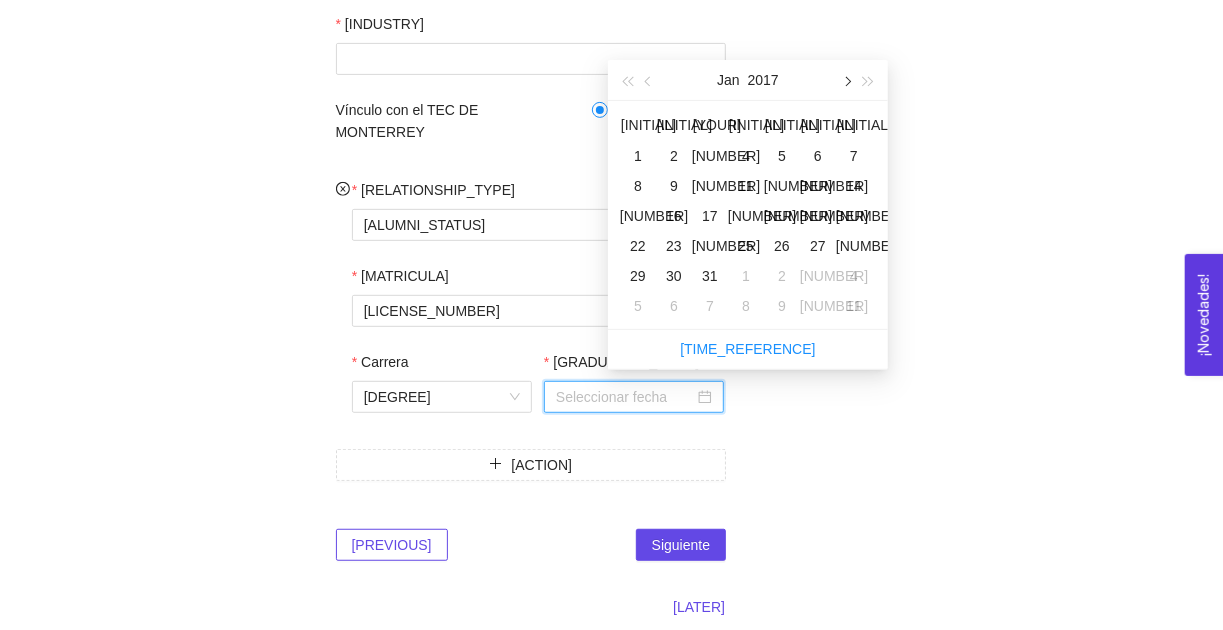 click at bounding box center (846, 82) 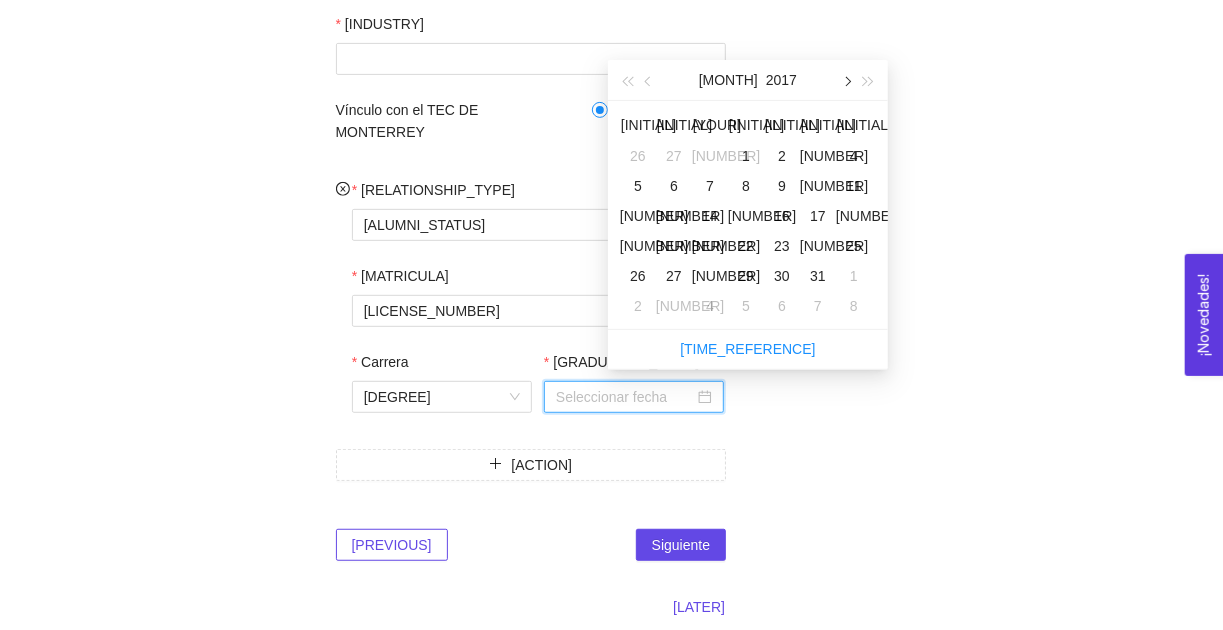 click at bounding box center (846, 82) 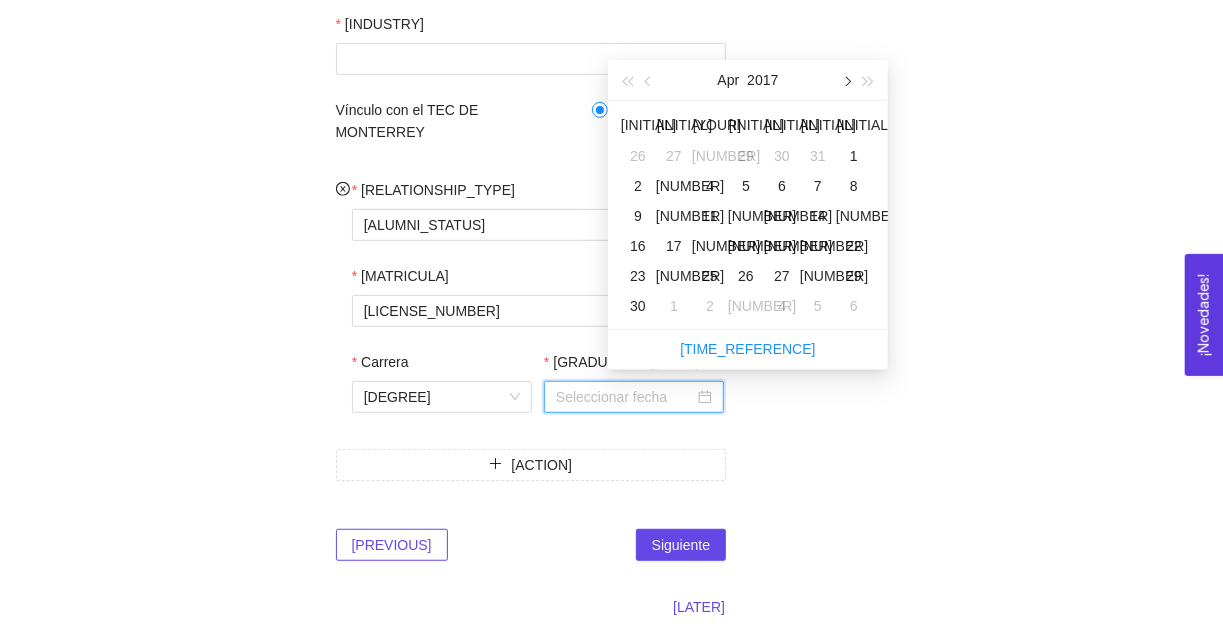 click at bounding box center [846, 82] 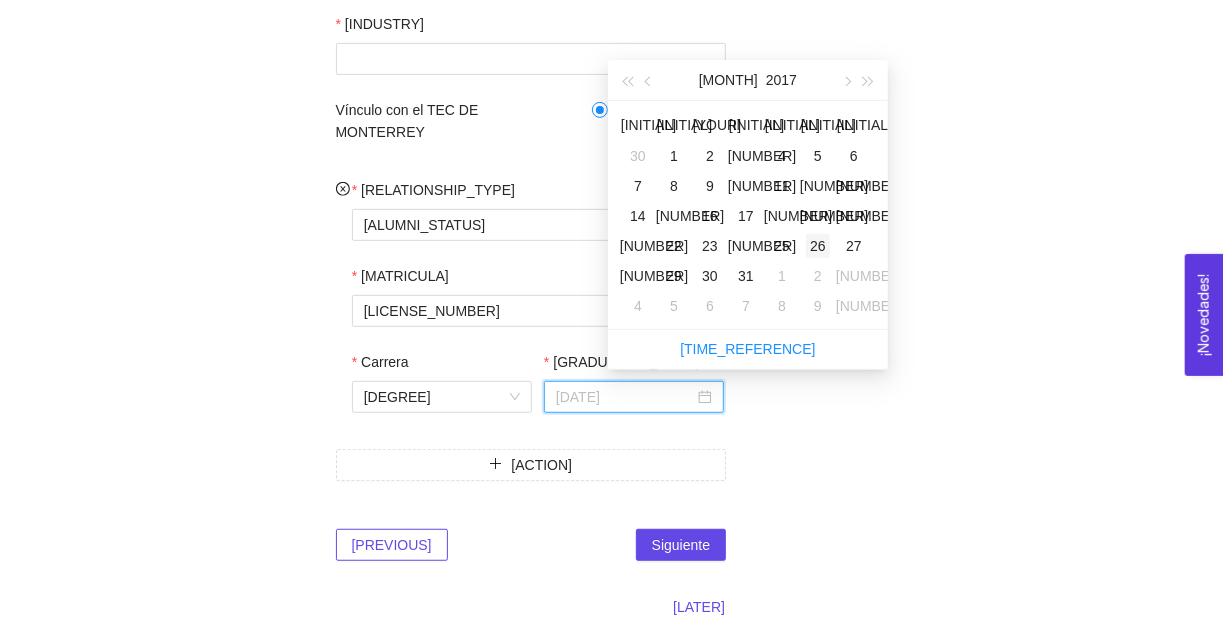 click on "26" at bounding box center [674, 156] 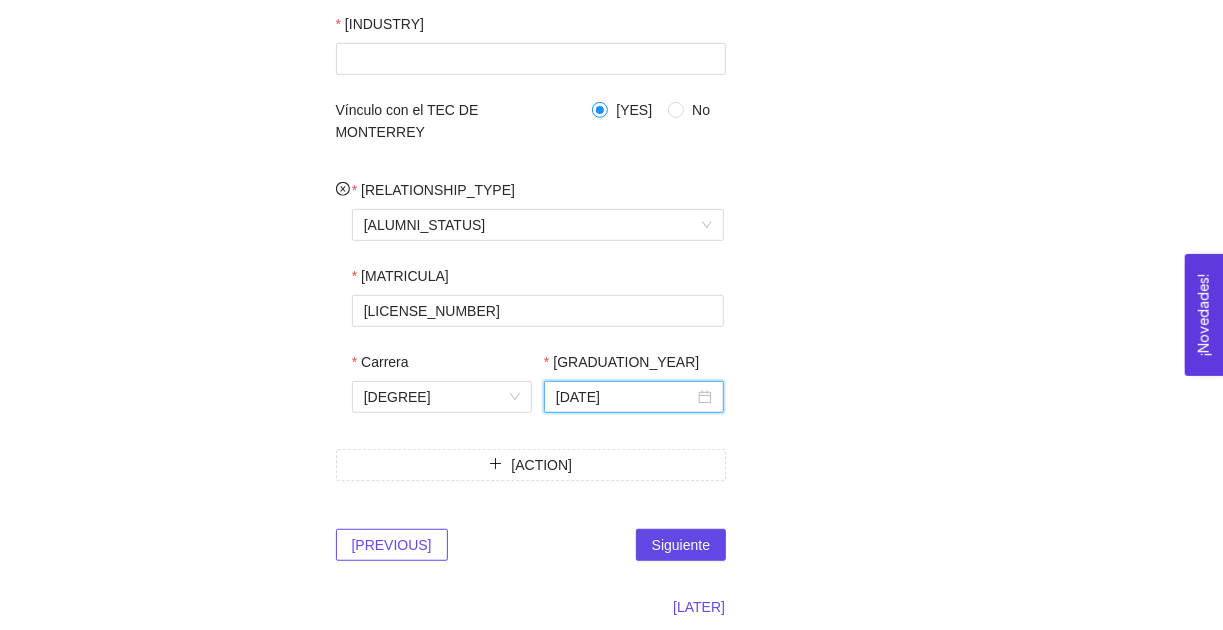 scroll, scrollTop: 351, scrollLeft: 0, axis: vertical 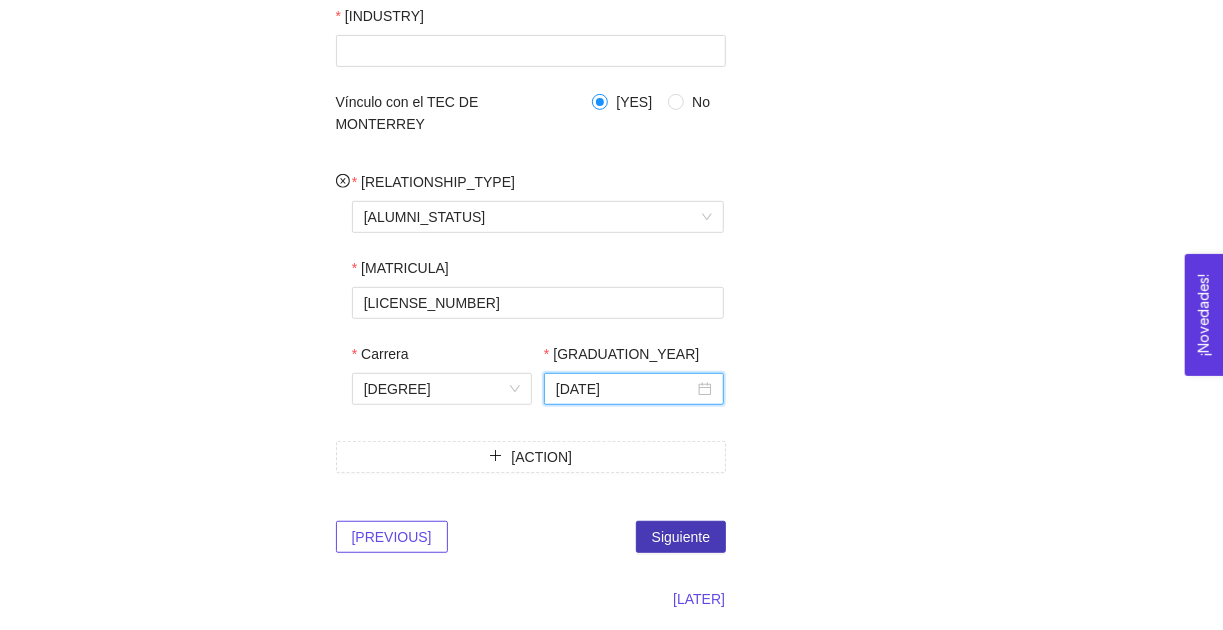 click on "Siguiente" at bounding box center [681, 537] 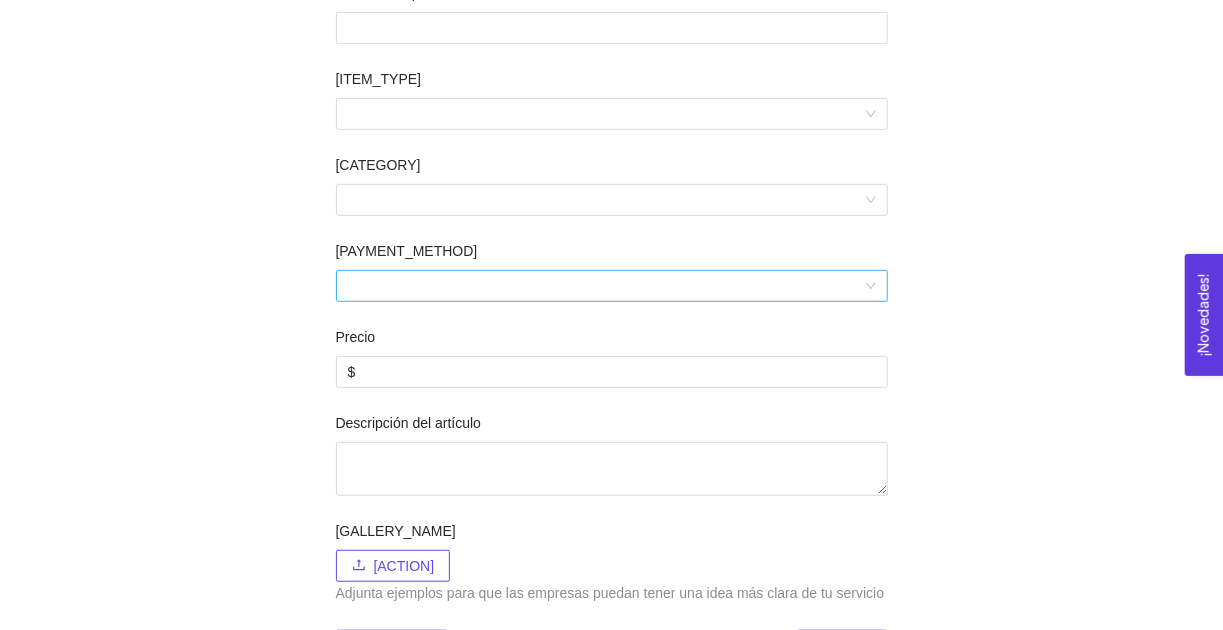 scroll, scrollTop: 540, scrollLeft: 0, axis: vertical 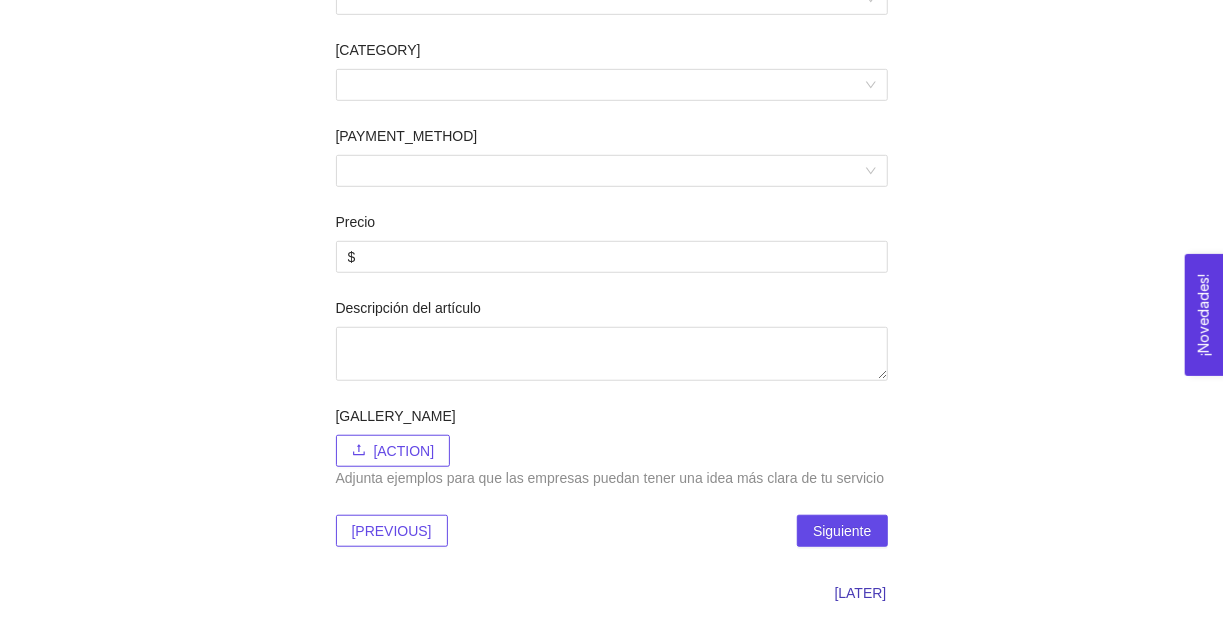 click on "[LATER]" at bounding box center [861, 593] 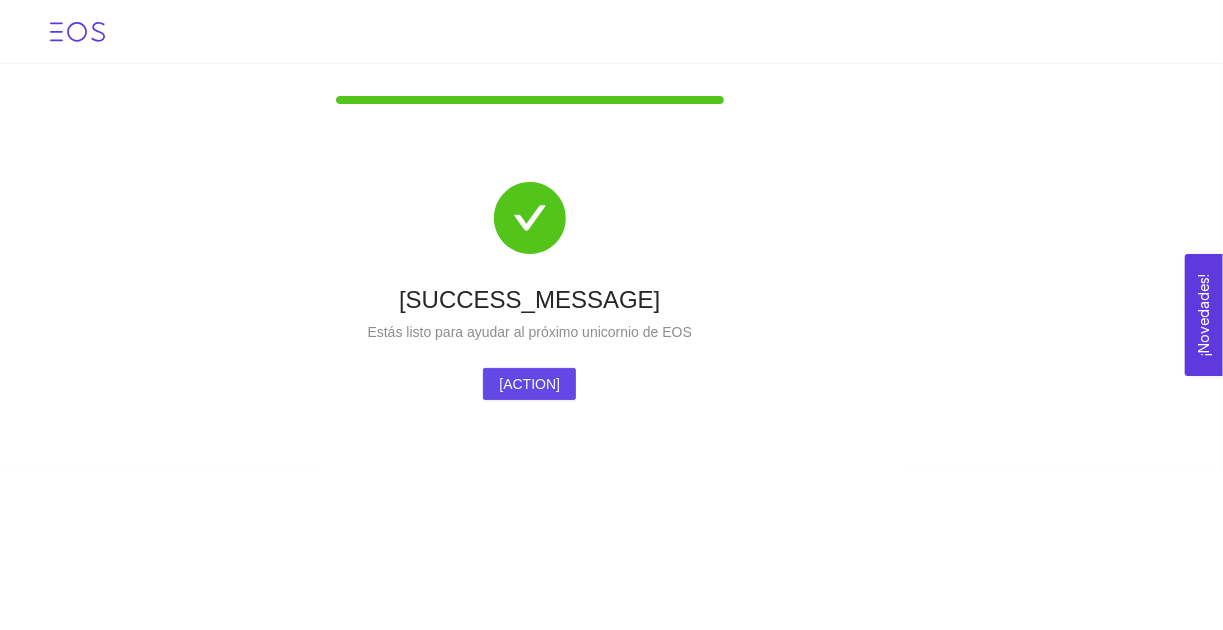 scroll, scrollTop: 0, scrollLeft: 0, axis: both 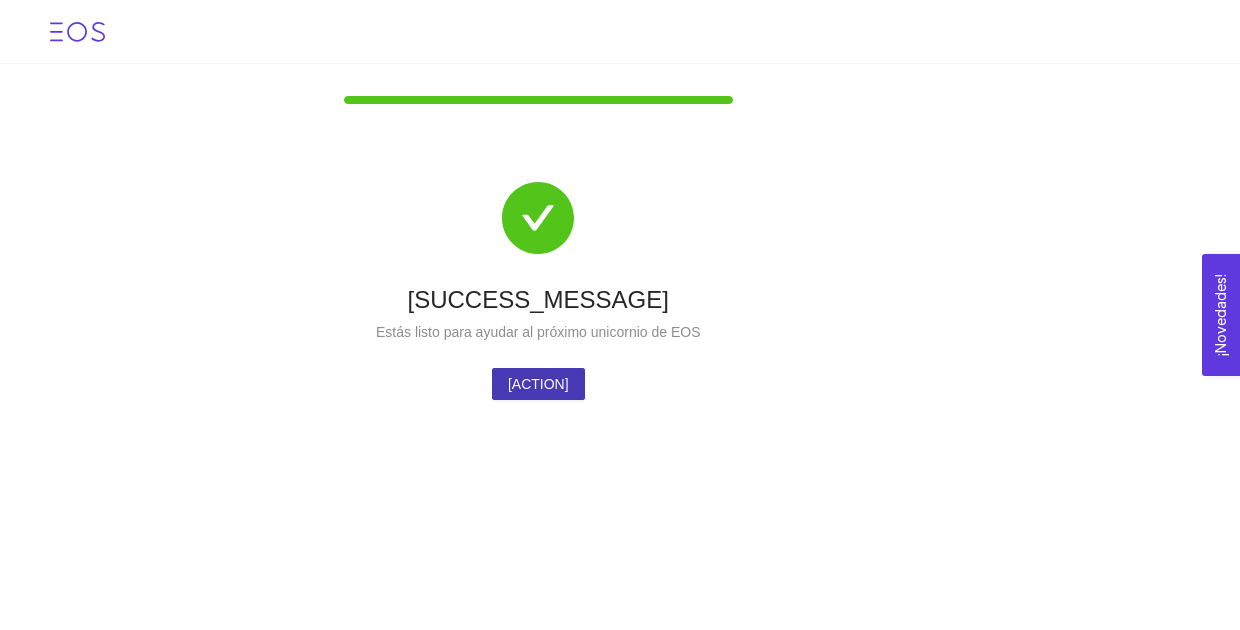 click on "[ACTION]" at bounding box center [538, 384] 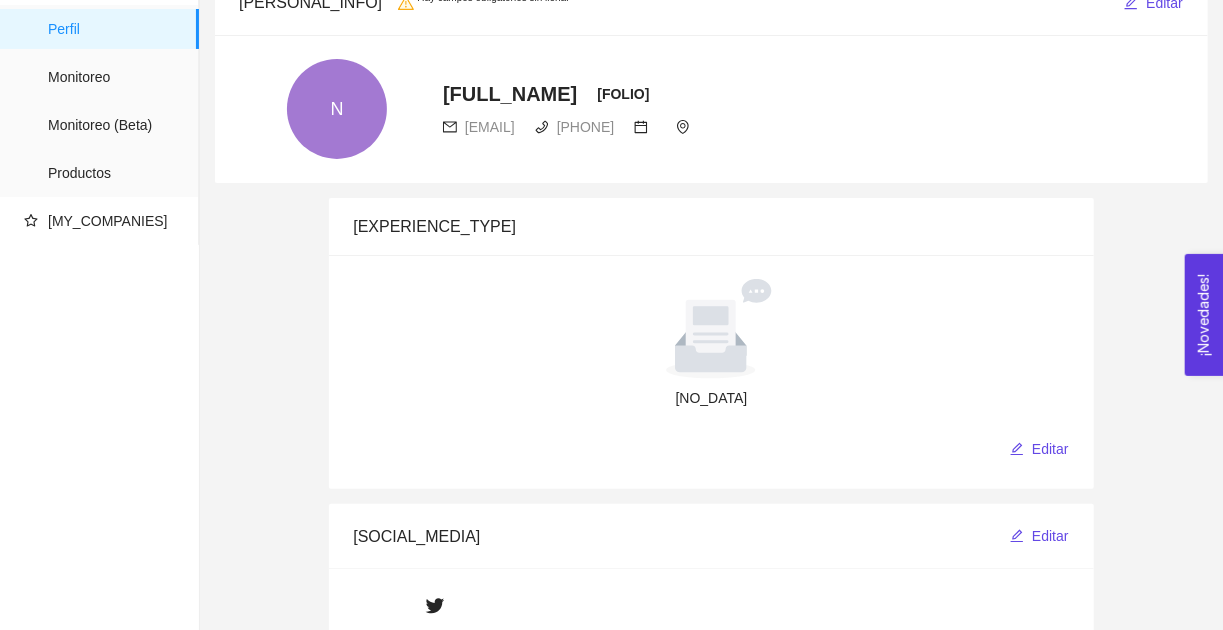 scroll, scrollTop: 0, scrollLeft: 0, axis: both 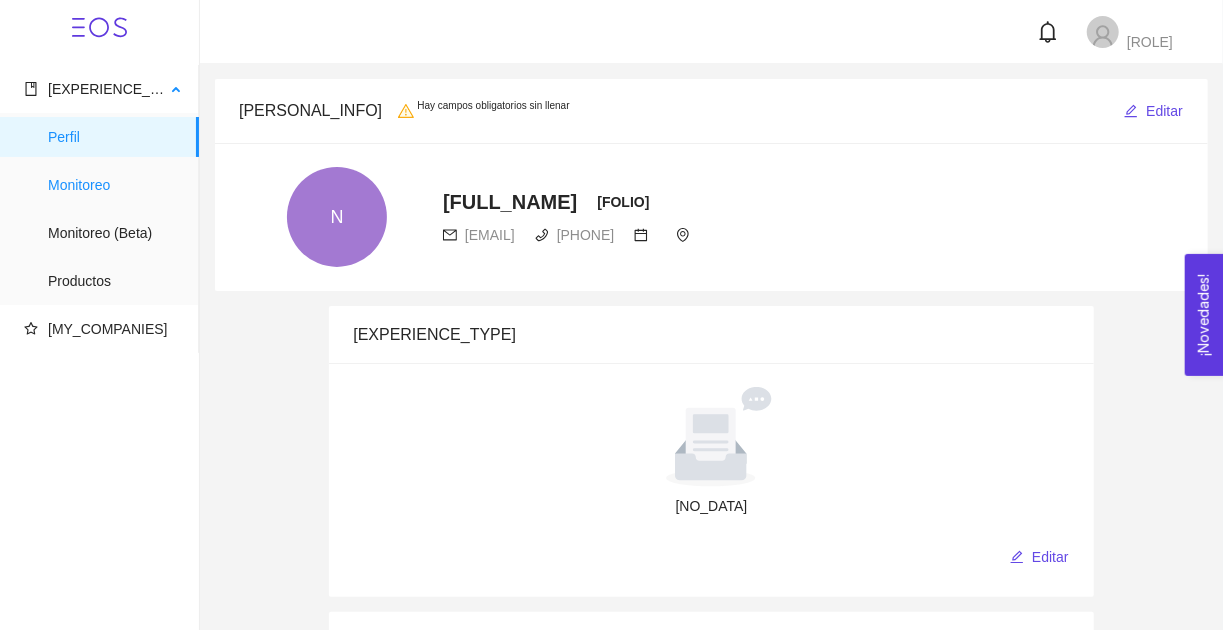 click on "Monitoreo" at bounding box center (115, 185) 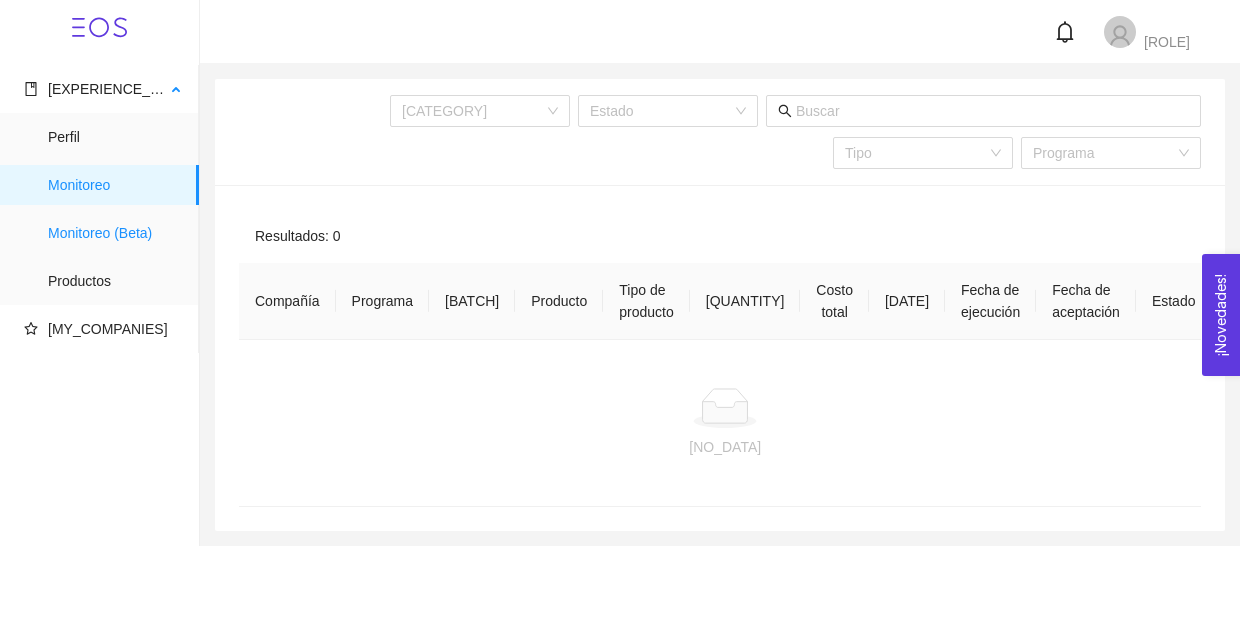 click on "Monitoreo (Beta)" at bounding box center (115, 233) 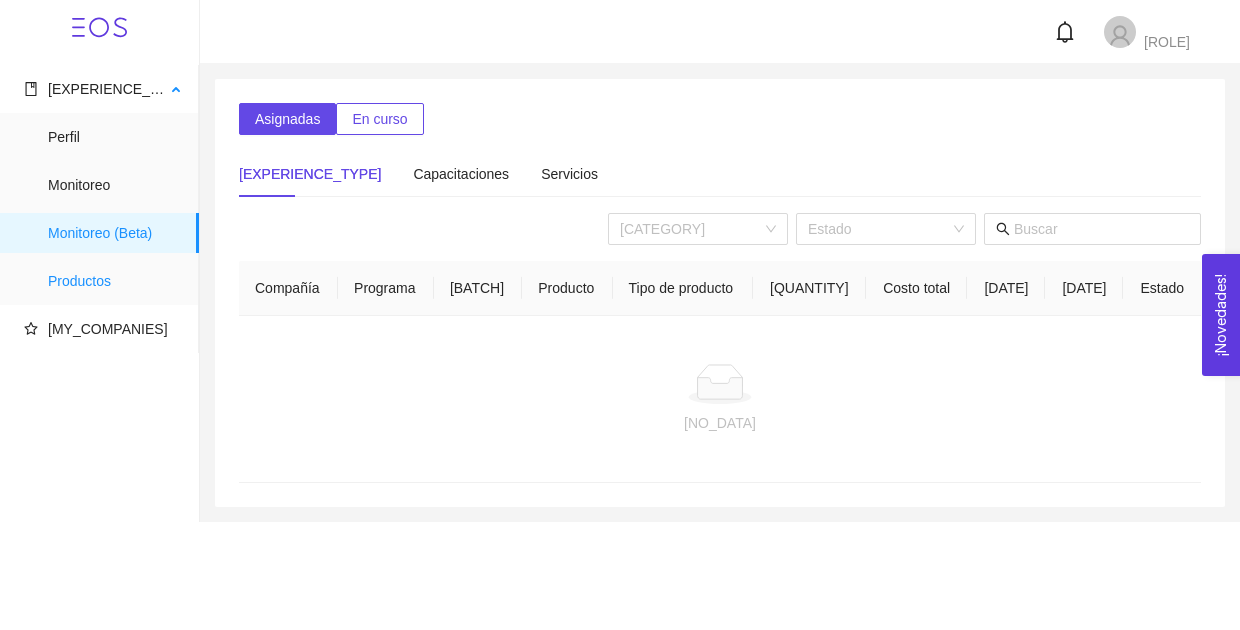 click on "Productos" at bounding box center [115, 281] 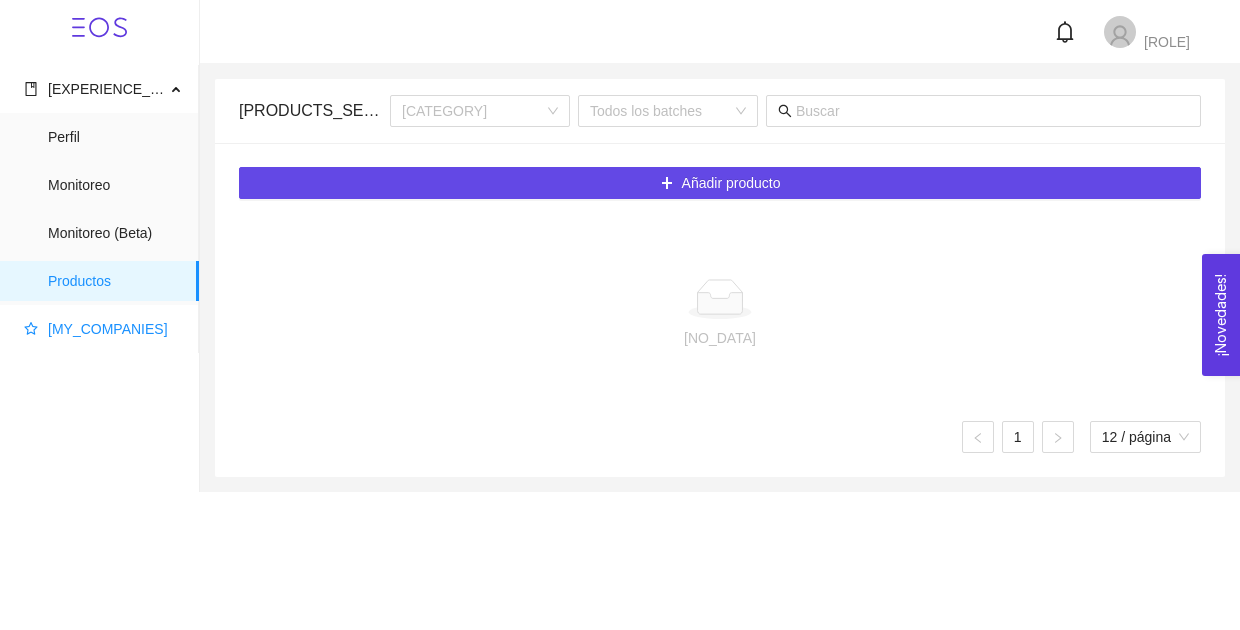 click on "[MY_COMPANIES]" at bounding box center (103, 329) 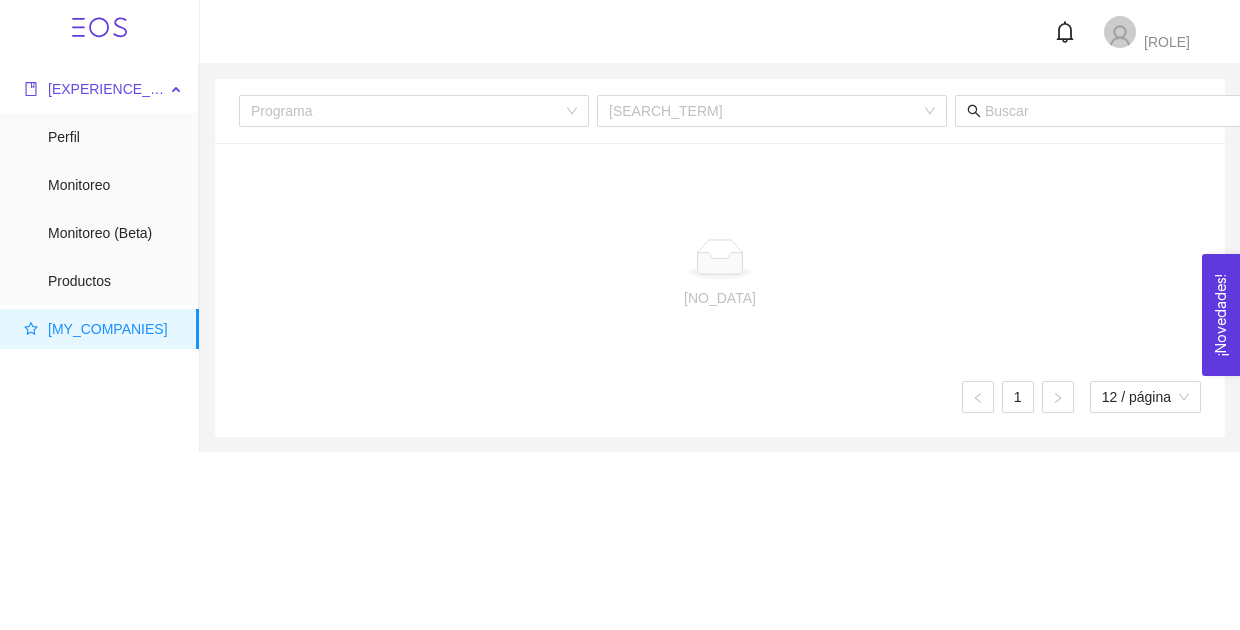 click on "[EXPERIENCE_LEVEL]" at bounding box center [122, 89] 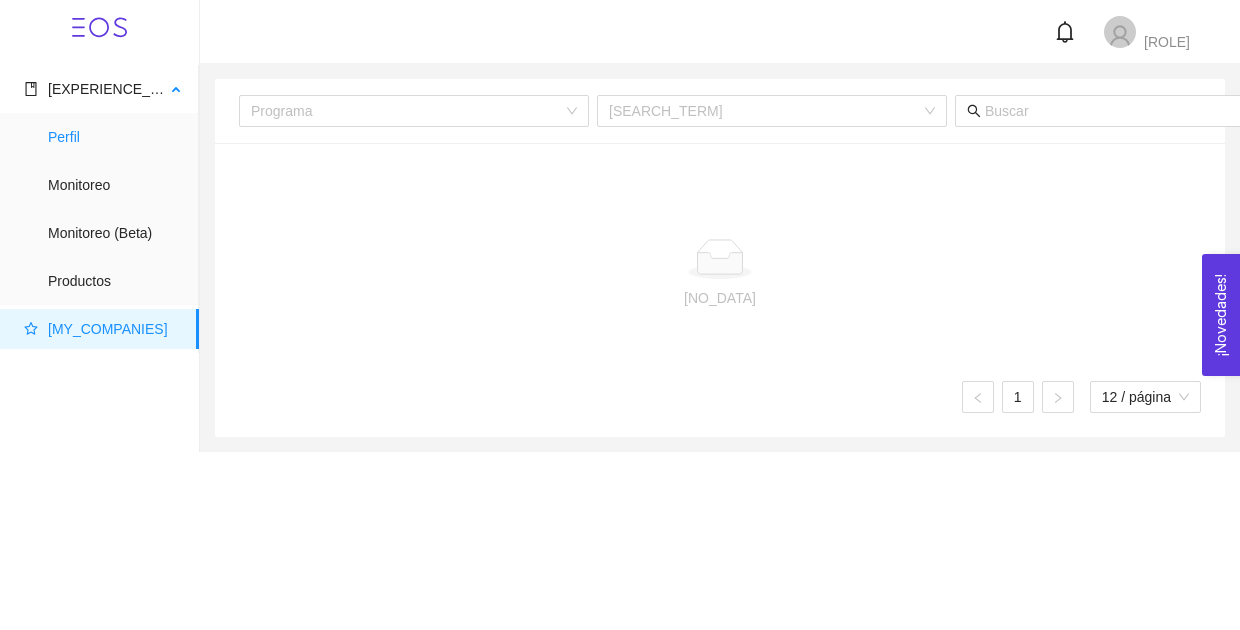 click on "Perfil" at bounding box center [115, 137] 